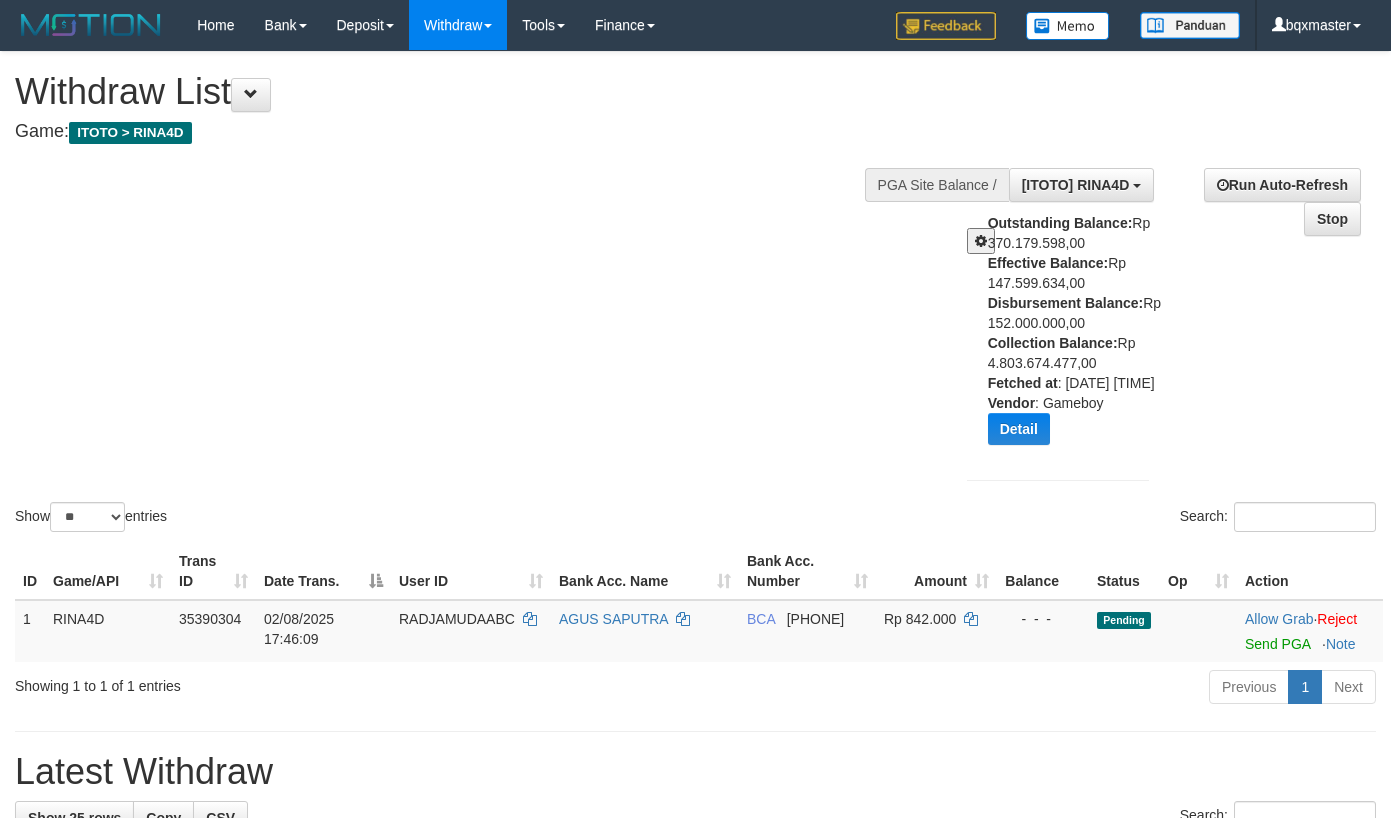 select on "**" 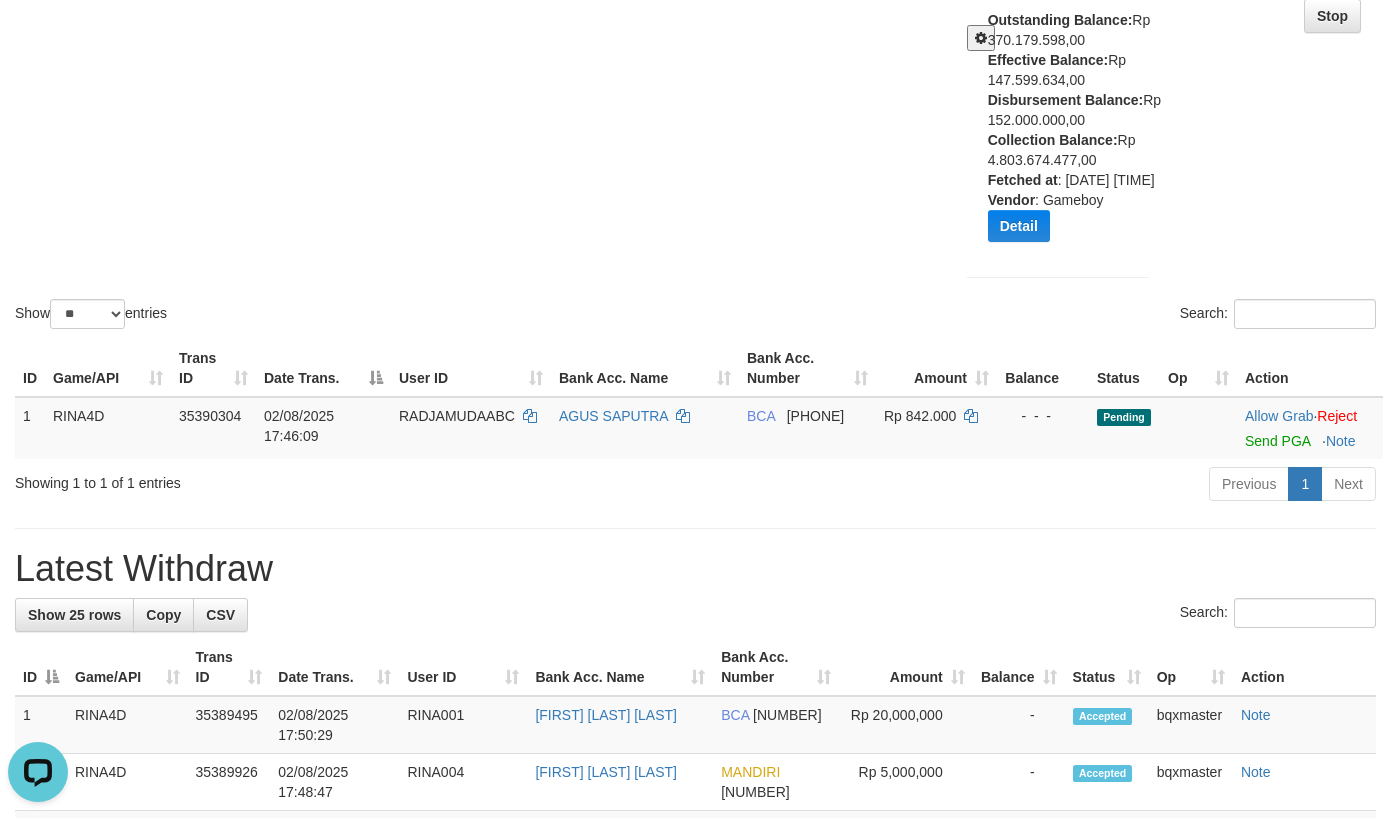 scroll, scrollTop: 0, scrollLeft: 0, axis: both 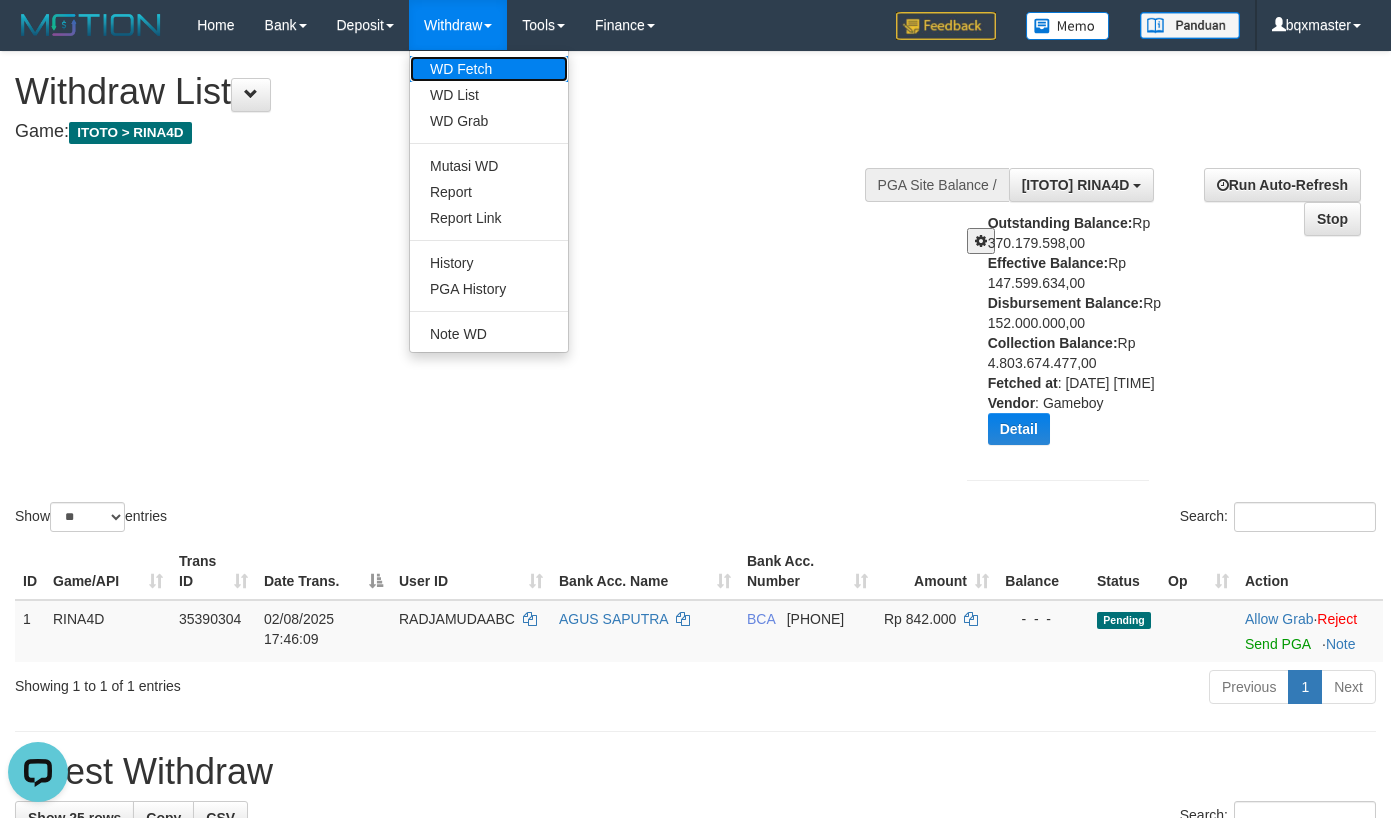 click on "WD Fetch" at bounding box center (489, 69) 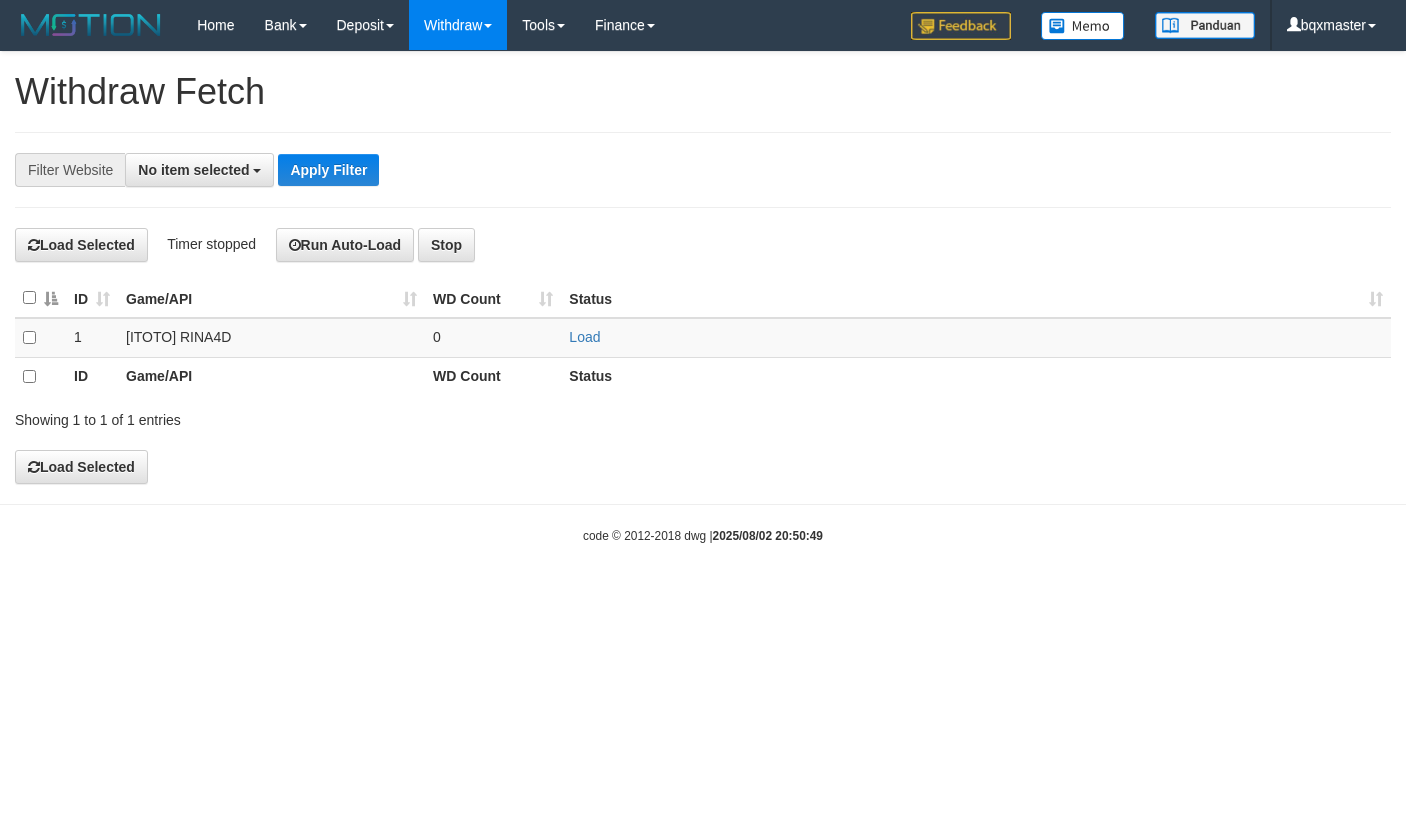 scroll, scrollTop: 0, scrollLeft: 0, axis: both 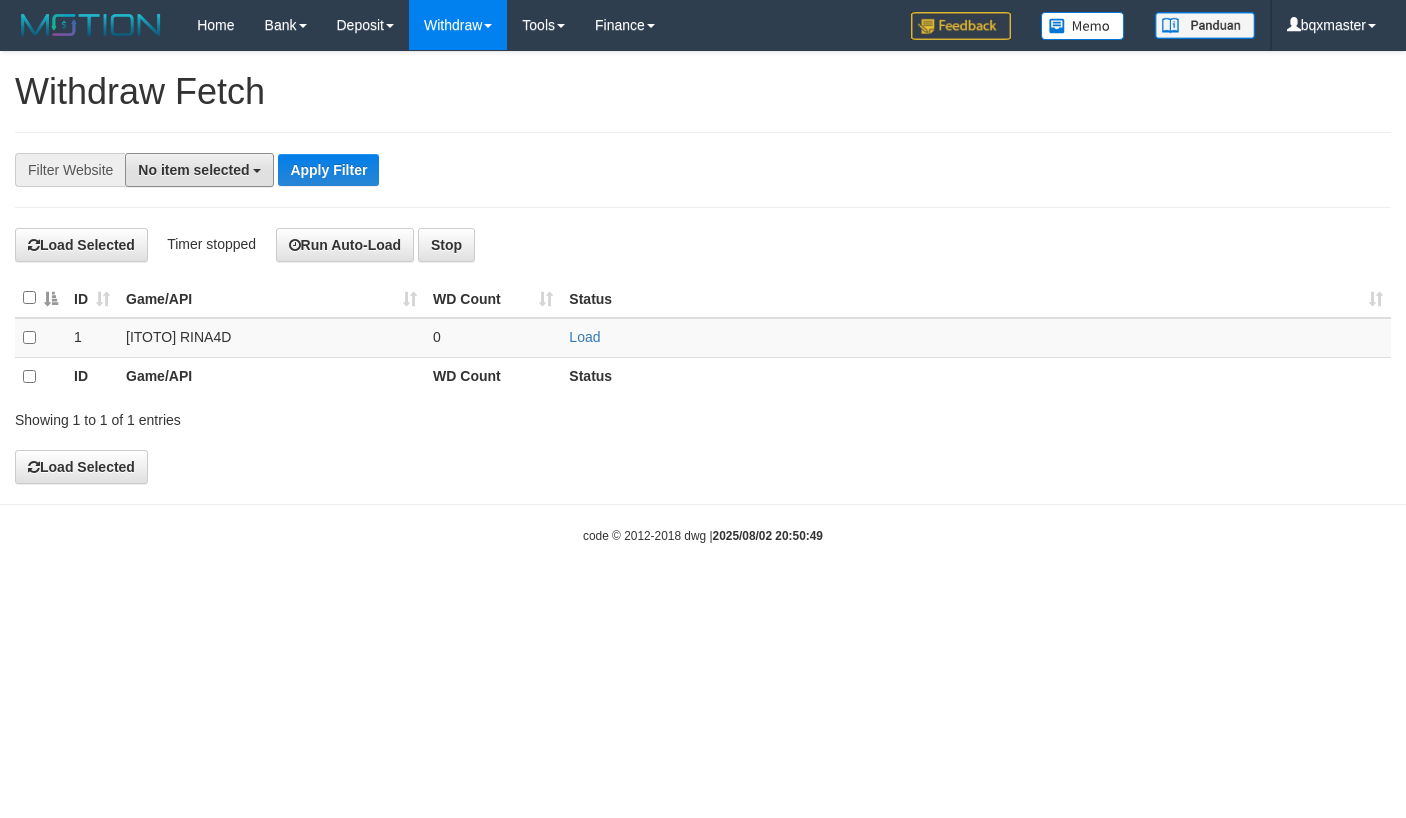 click on "No item selected" at bounding box center [193, 170] 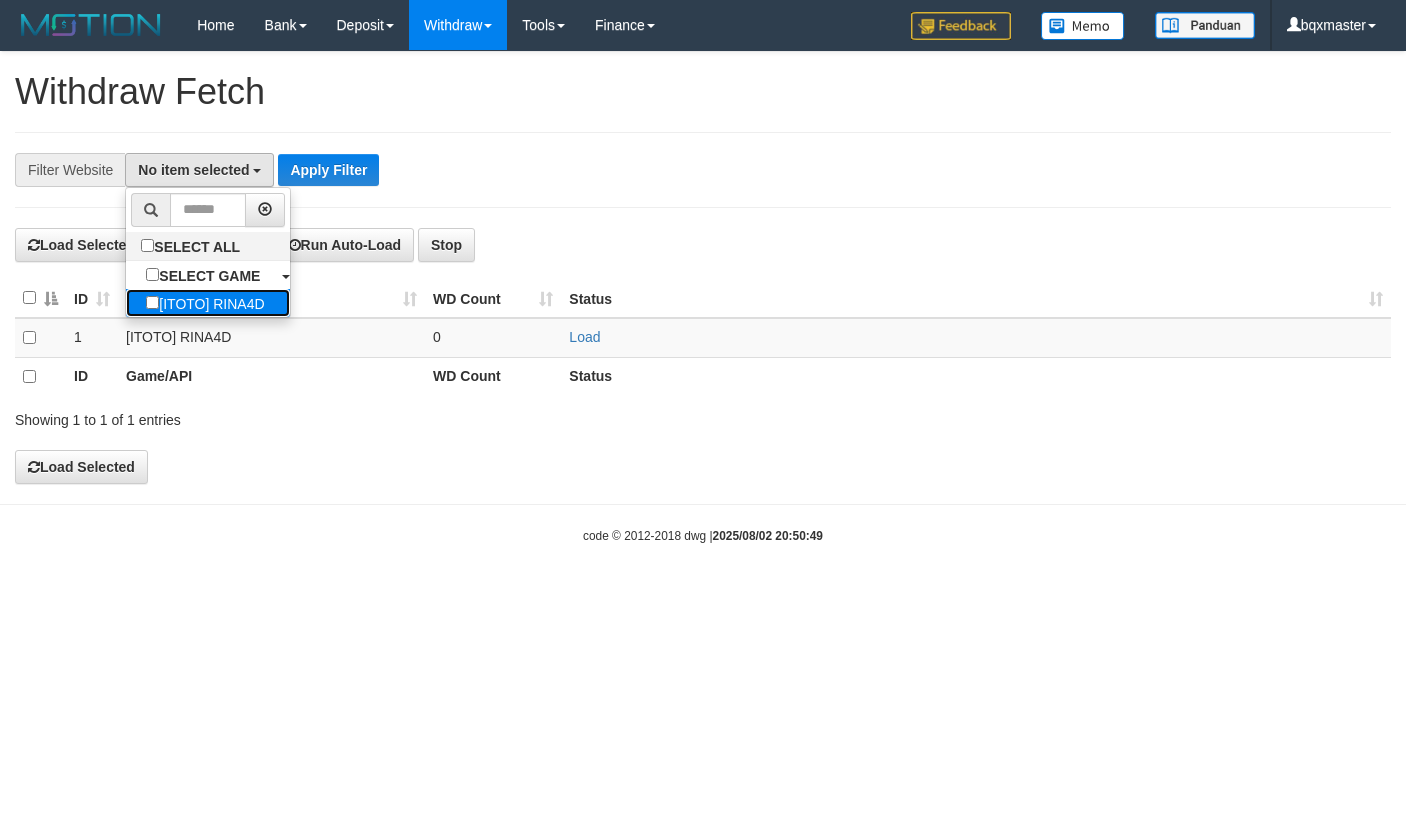 click on "[ITOTO] RINA4D" at bounding box center (205, 303) 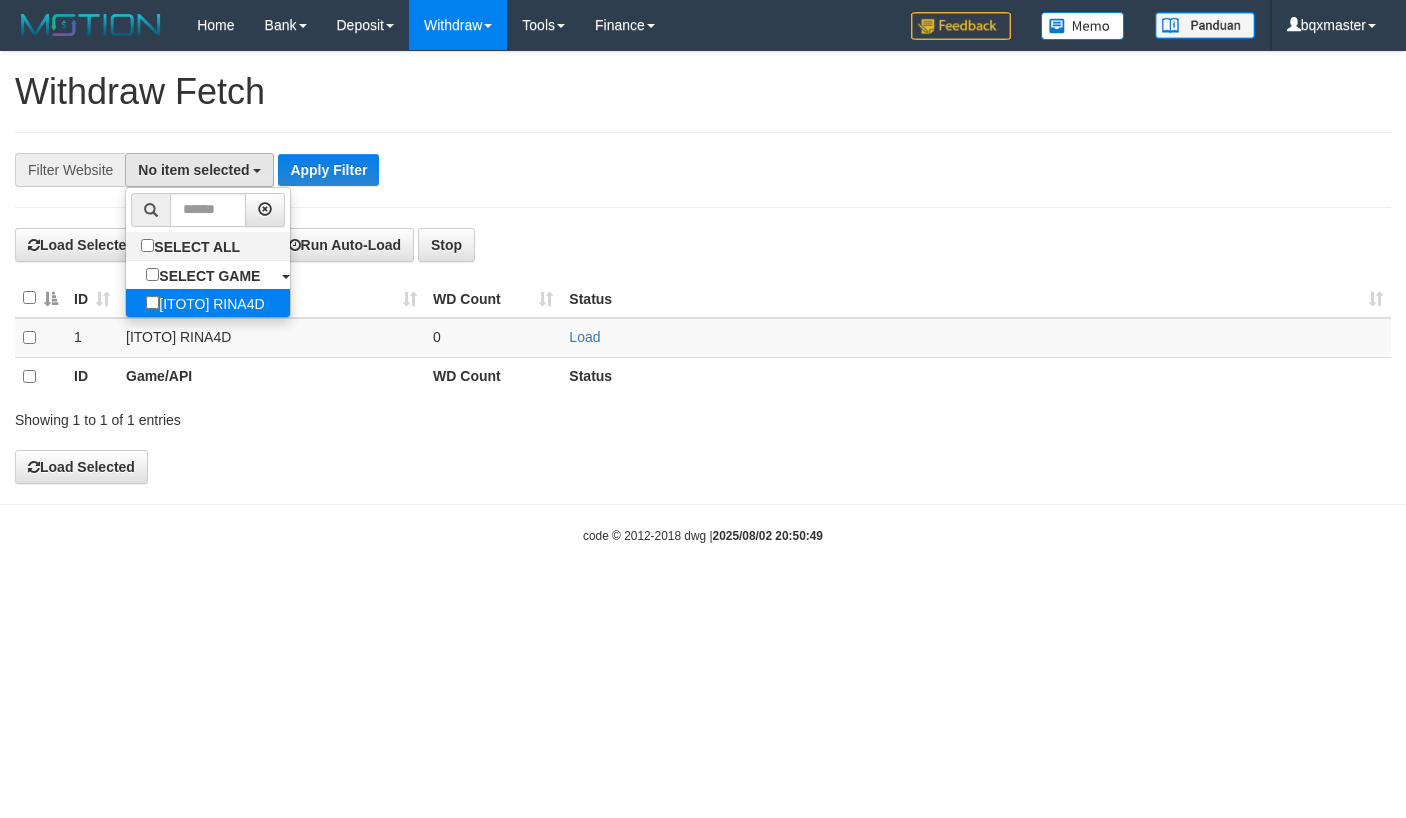 select on "****" 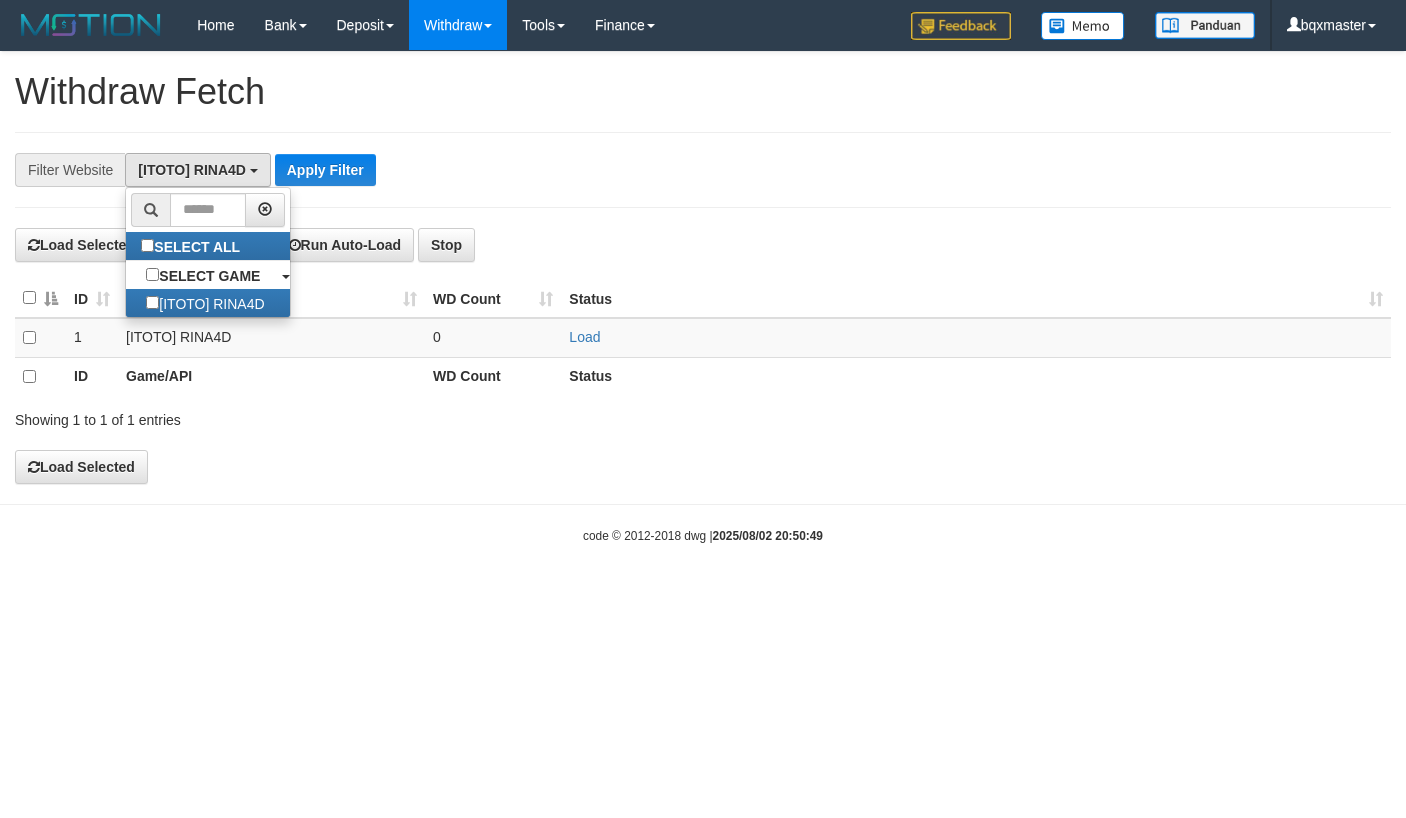 scroll, scrollTop: 18, scrollLeft: 0, axis: vertical 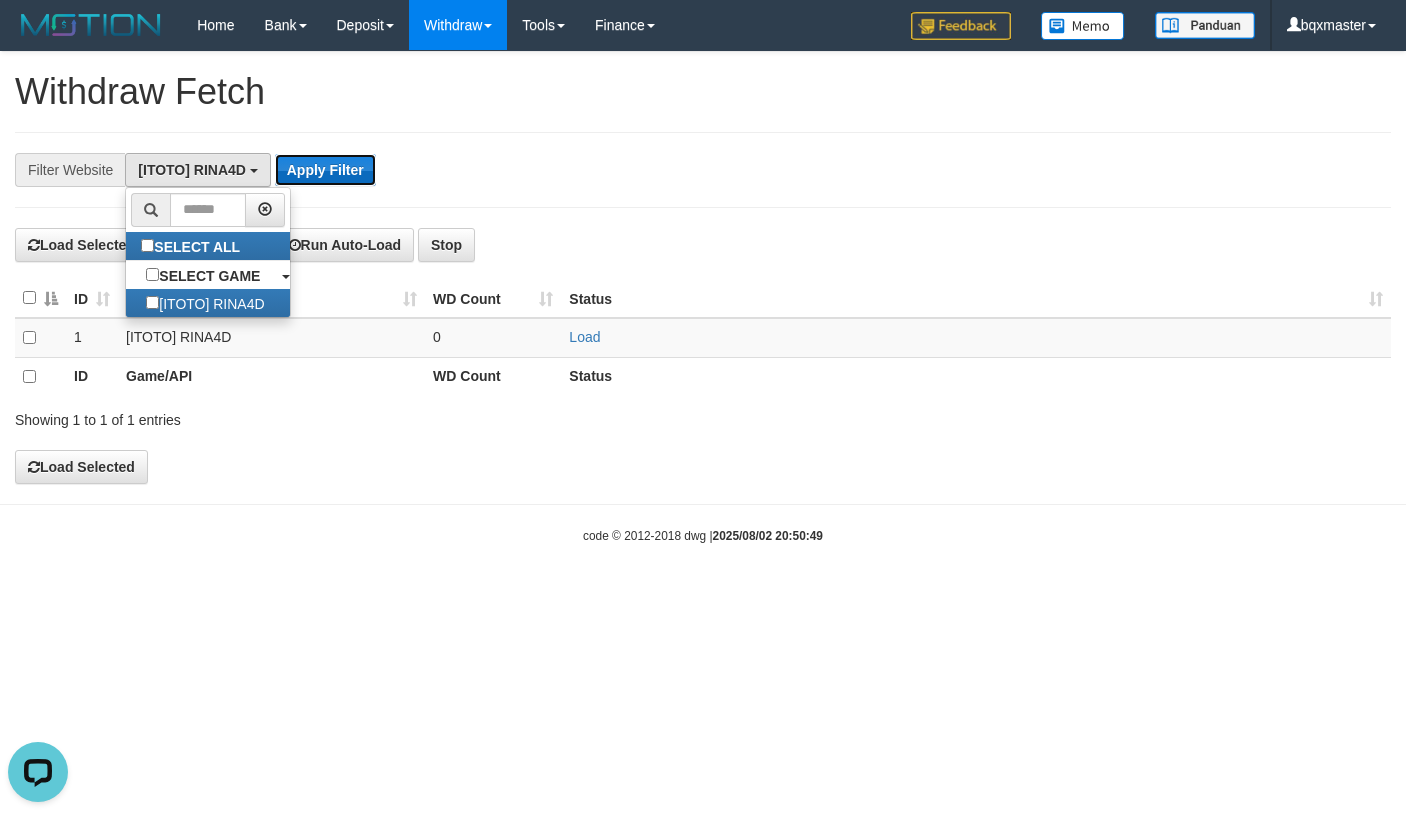 click on "Apply Filter" at bounding box center (325, 170) 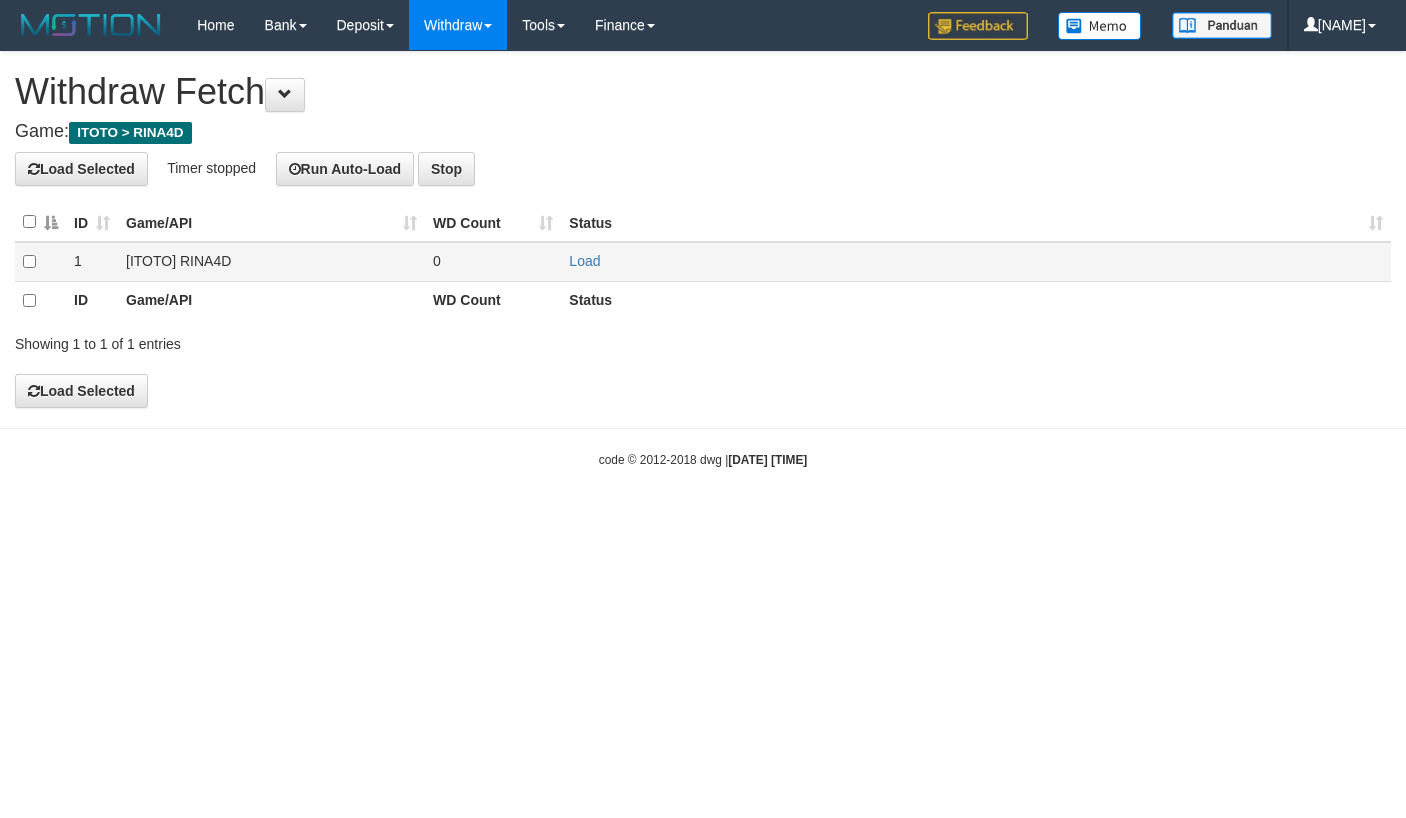 scroll, scrollTop: 0, scrollLeft: 0, axis: both 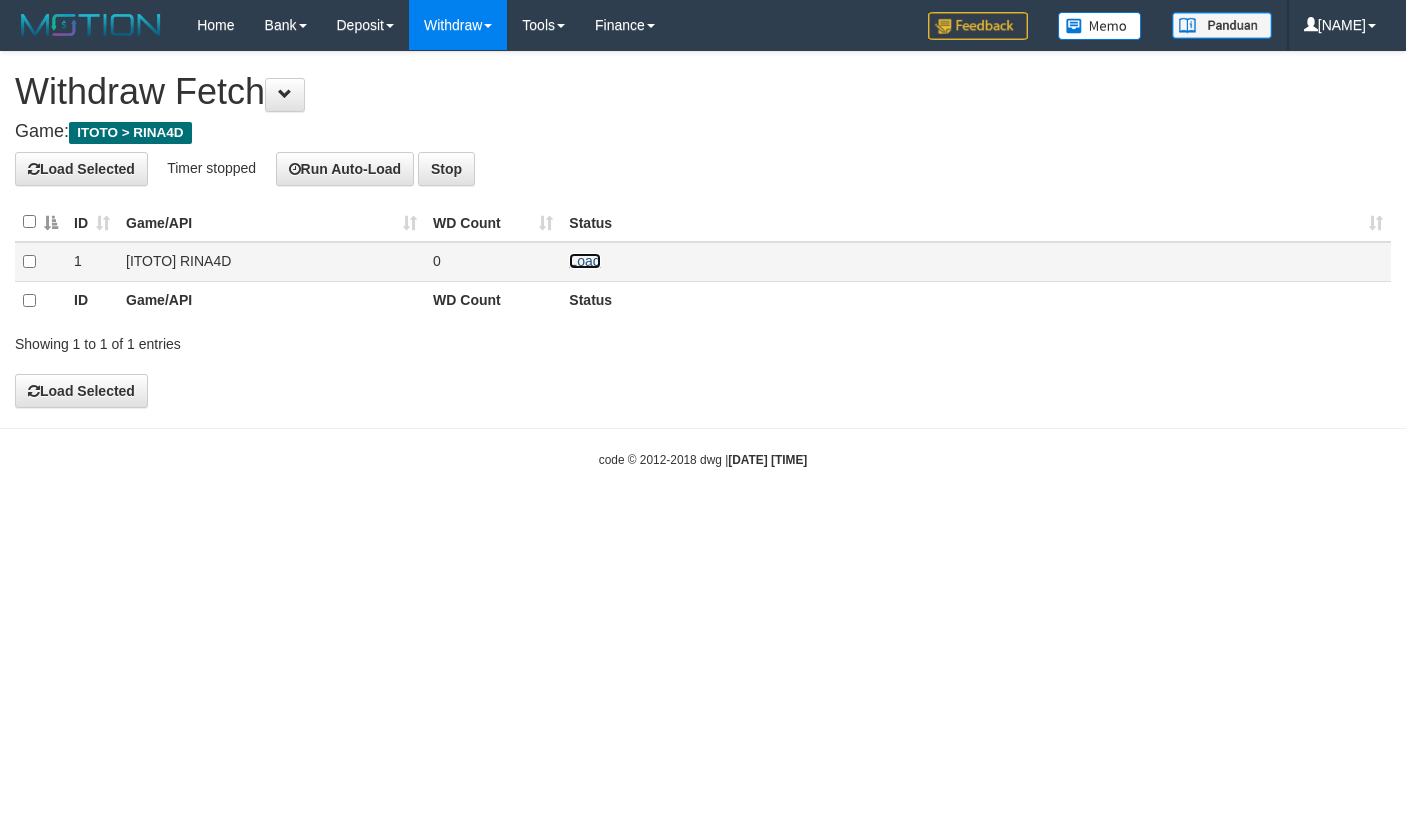 click on "Load" at bounding box center (584, 261) 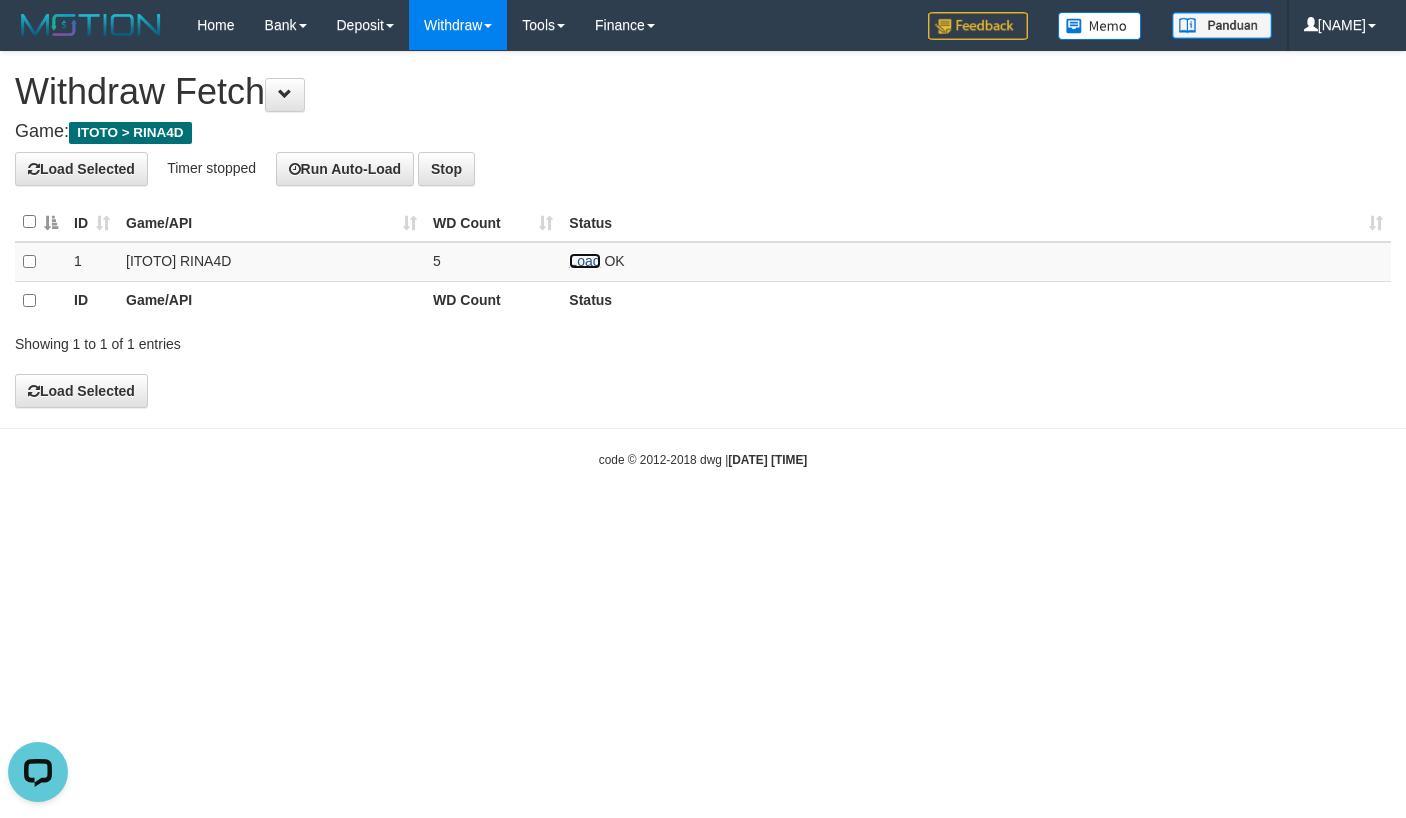 scroll, scrollTop: 0, scrollLeft: 0, axis: both 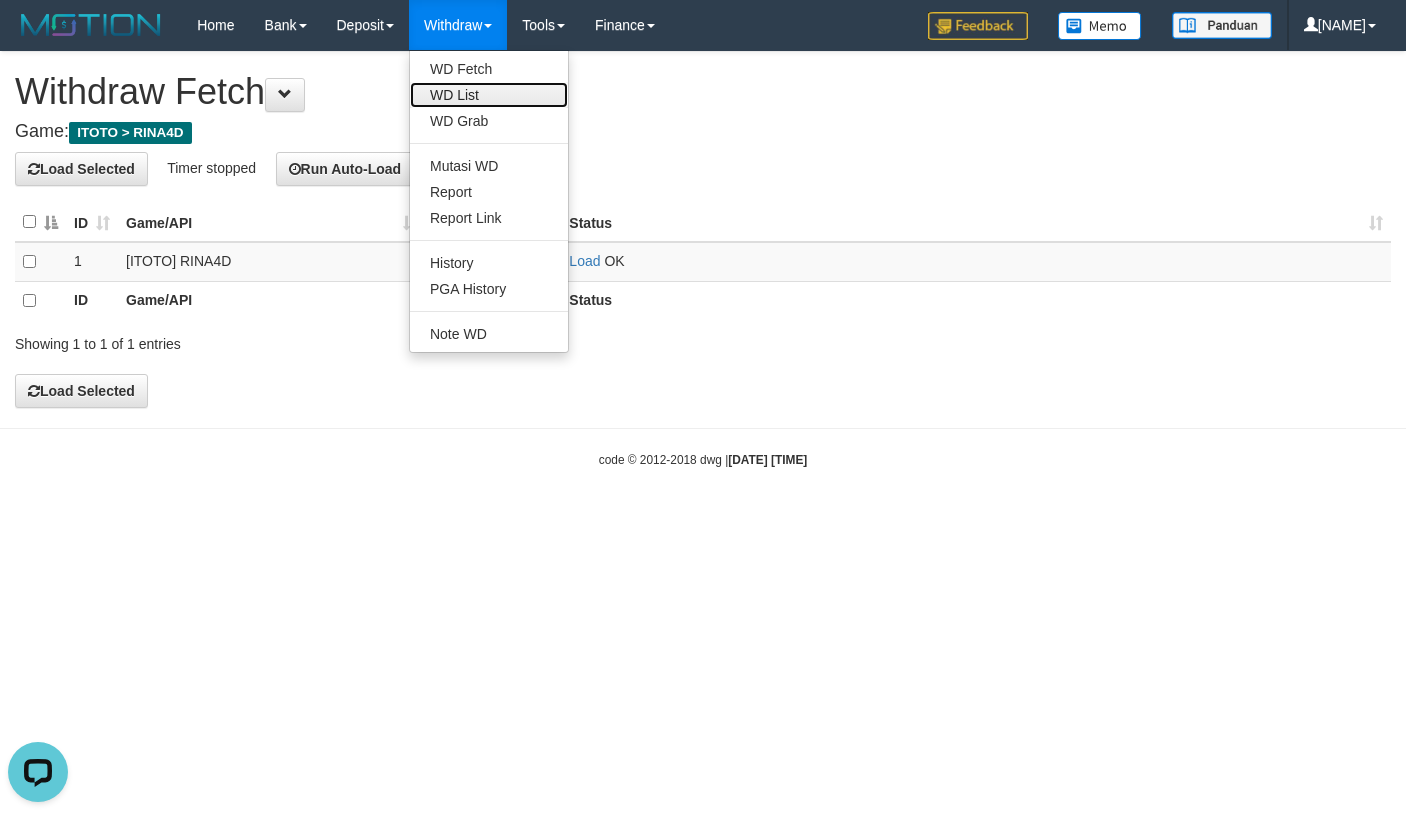 drag, startPoint x: 468, startPoint y: 87, endPoint x: 480, endPoint y: 96, distance: 15 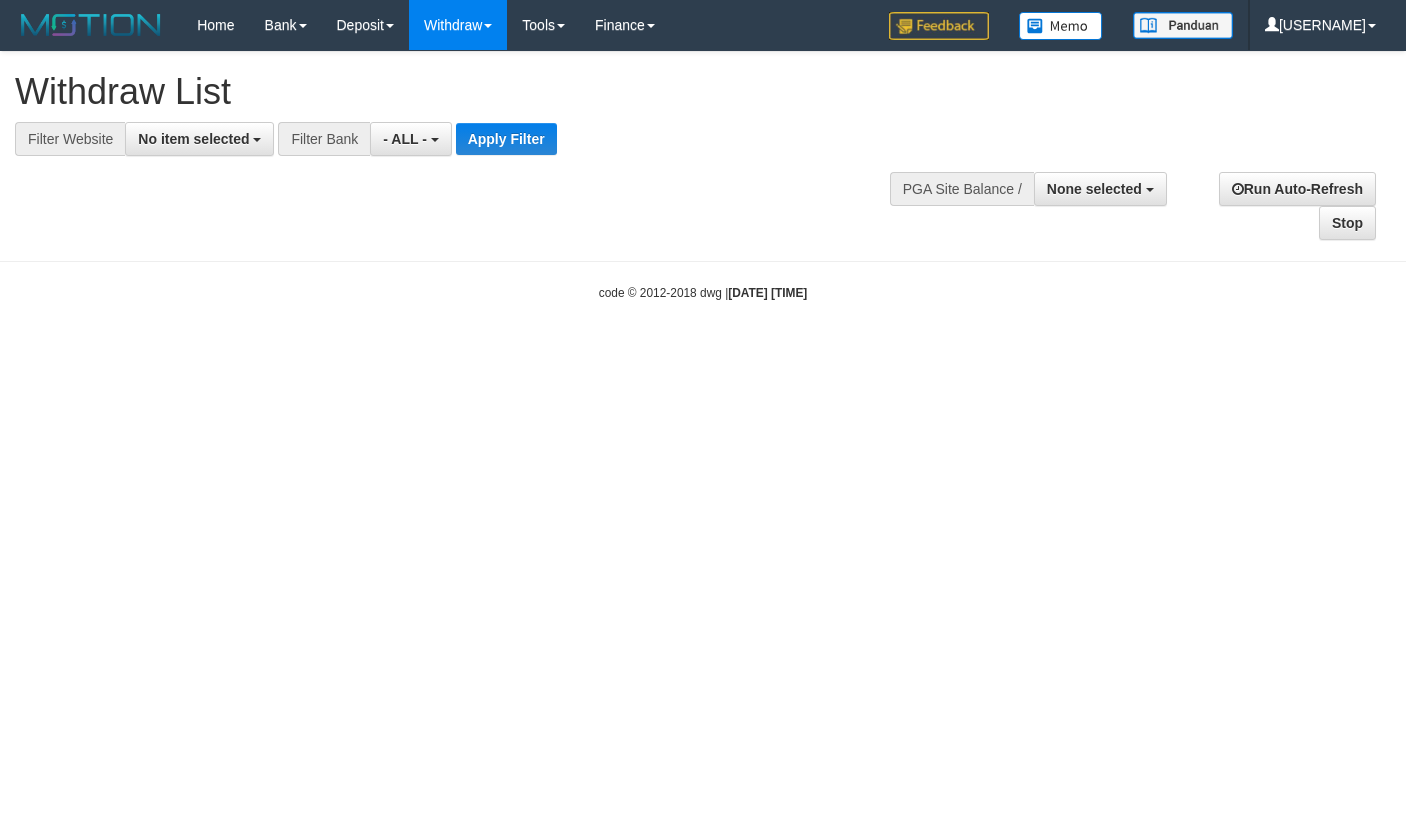 select 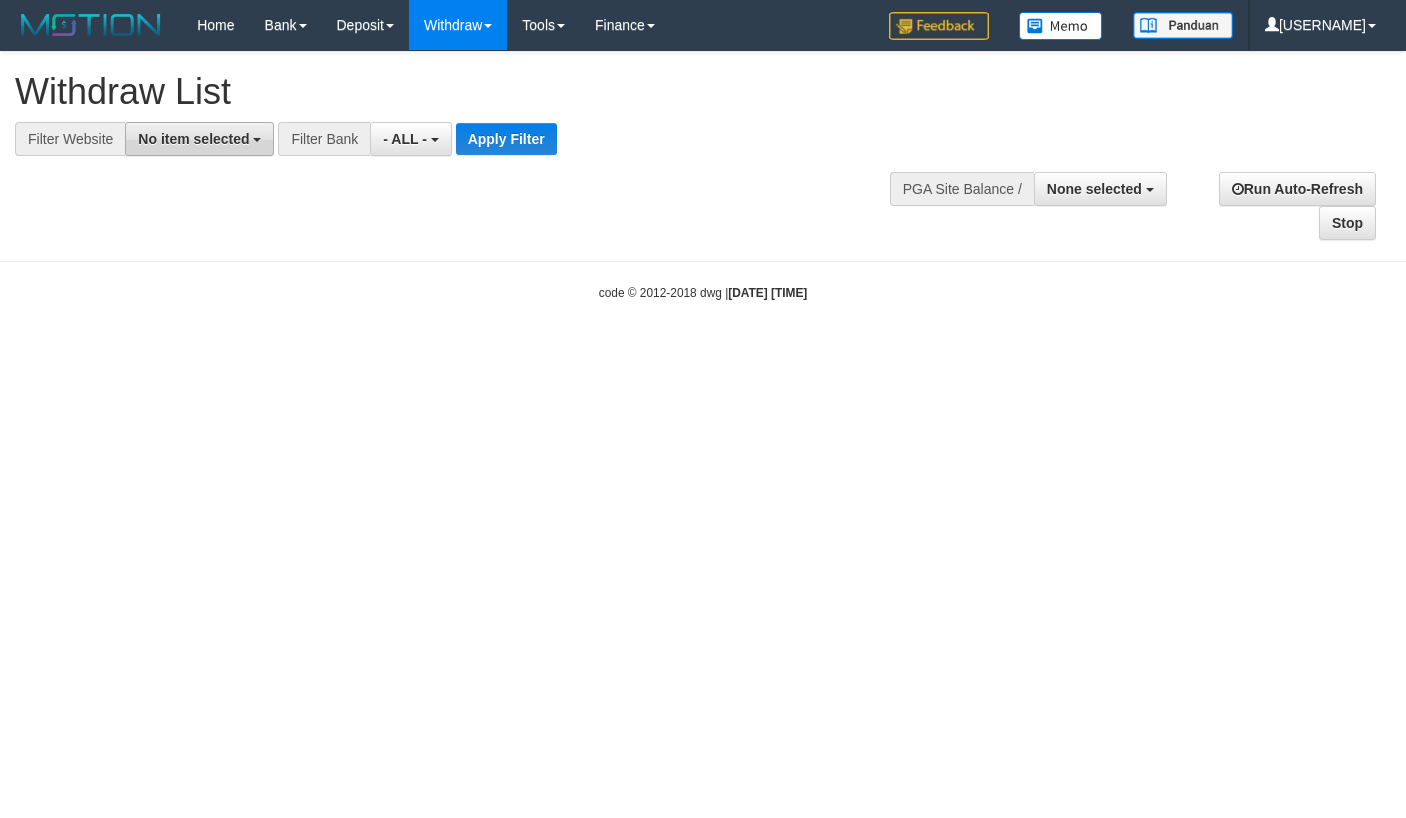 click on "No item selected" at bounding box center [199, 139] 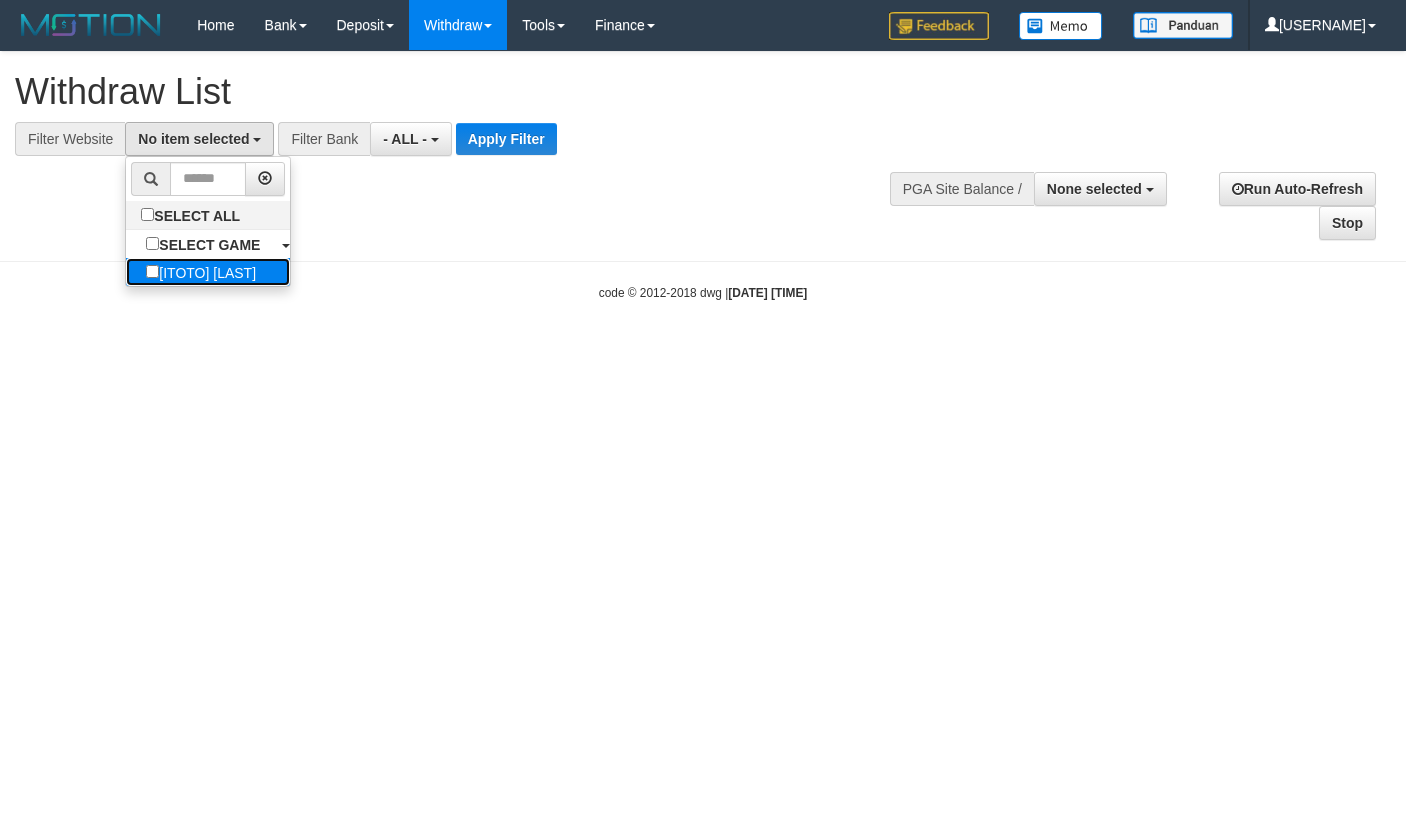 click on "[ITOTO] RINA4D" at bounding box center (201, 272) 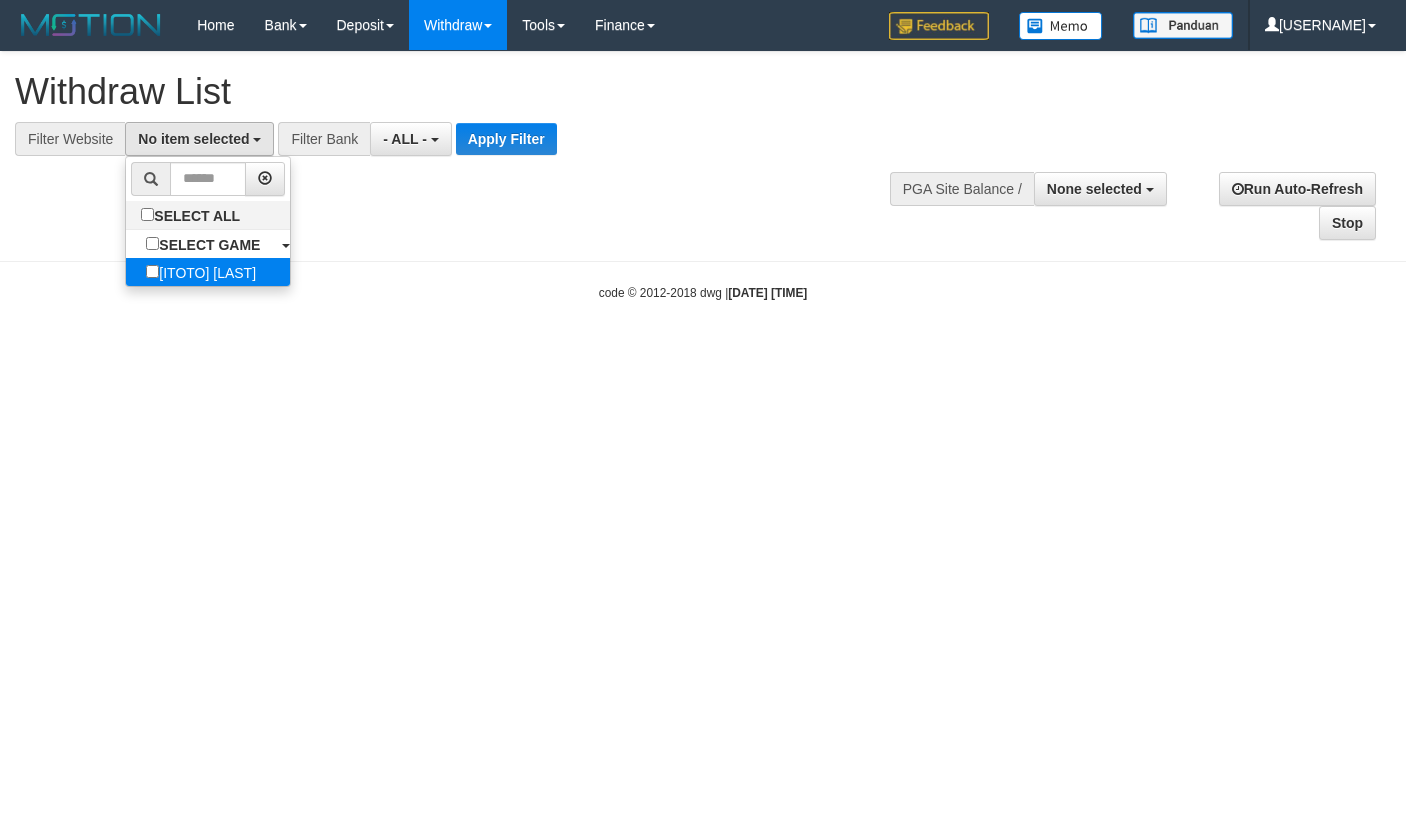 select on "****" 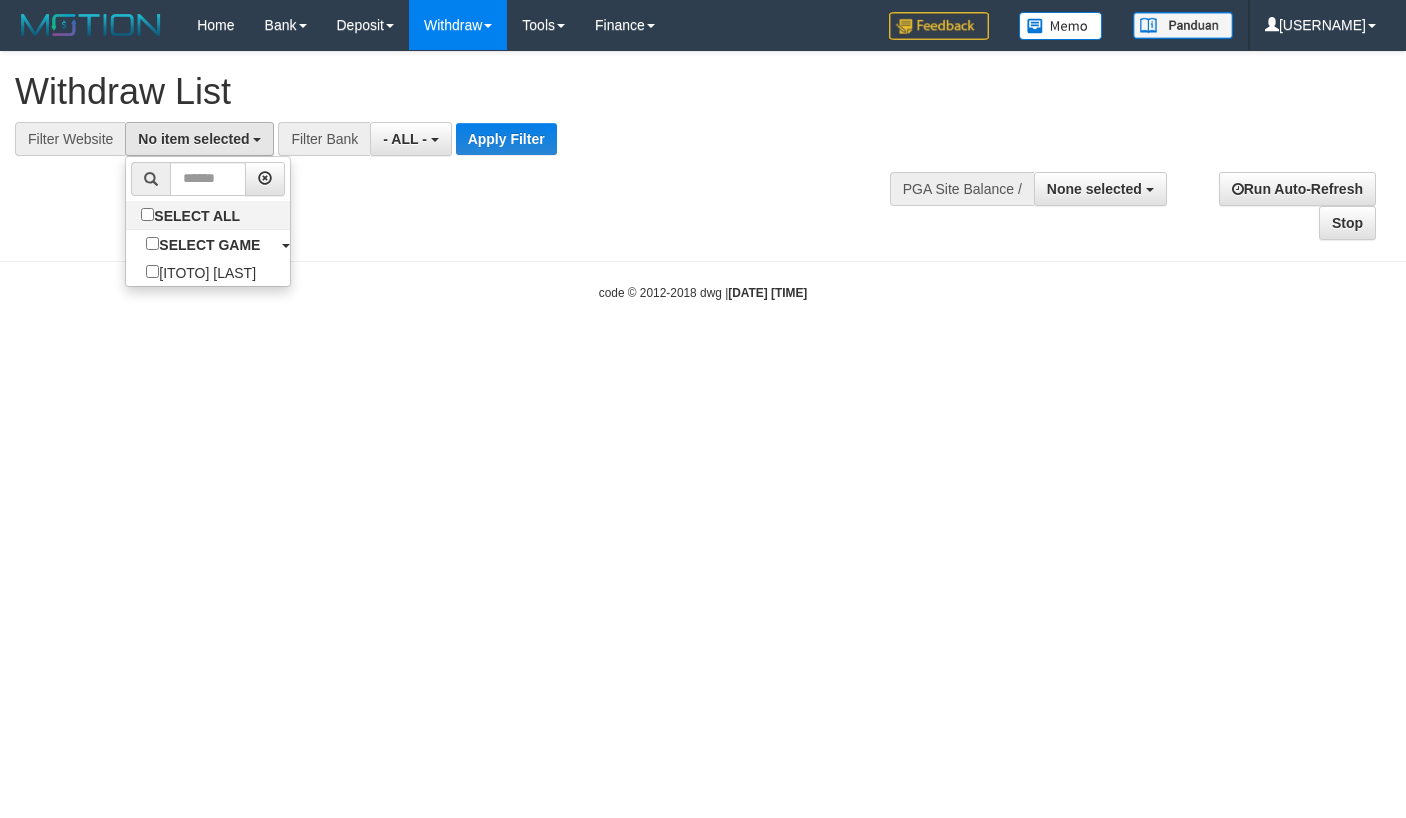 scroll, scrollTop: 18, scrollLeft: 0, axis: vertical 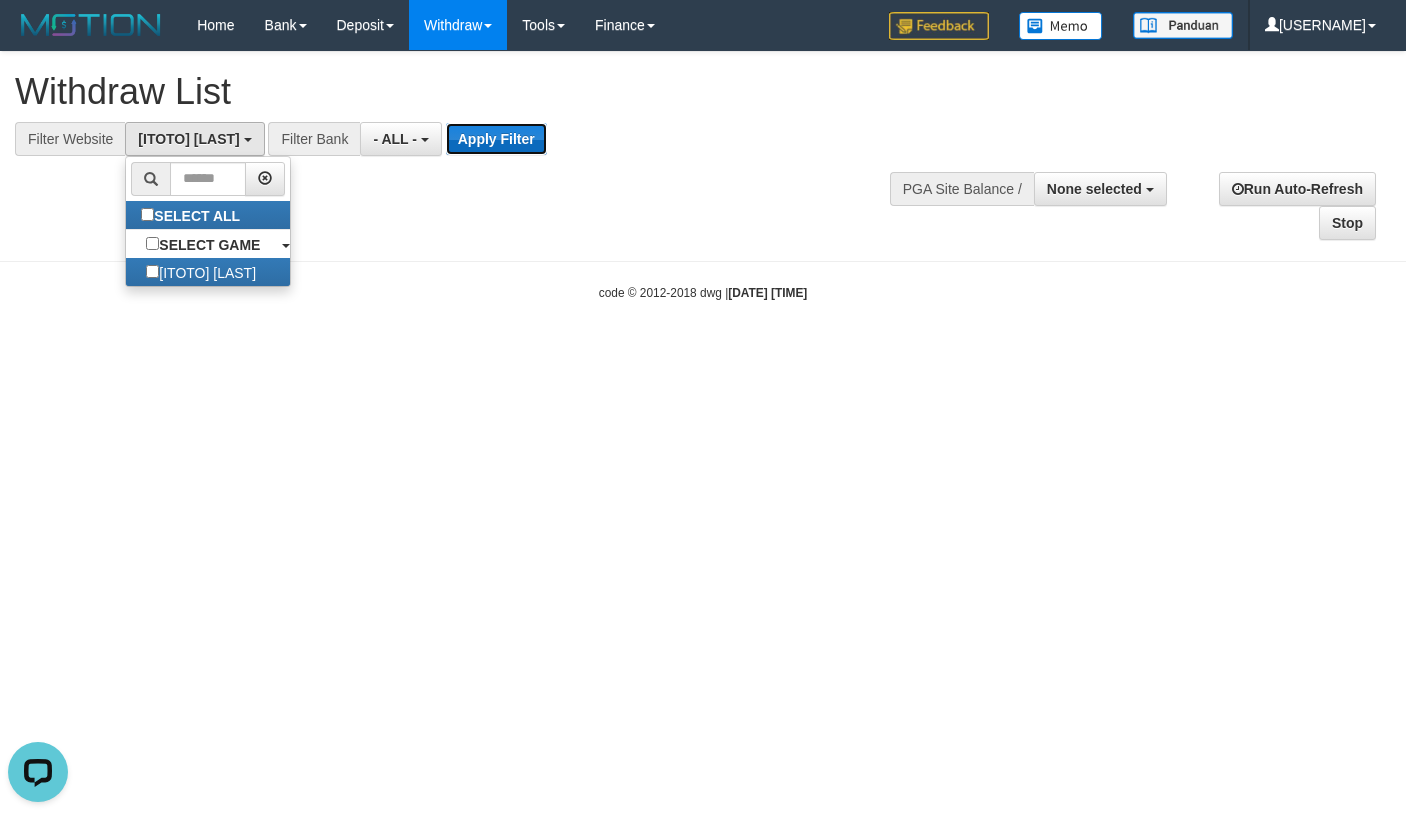 click on "Apply Filter" at bounding box center (496, 139) 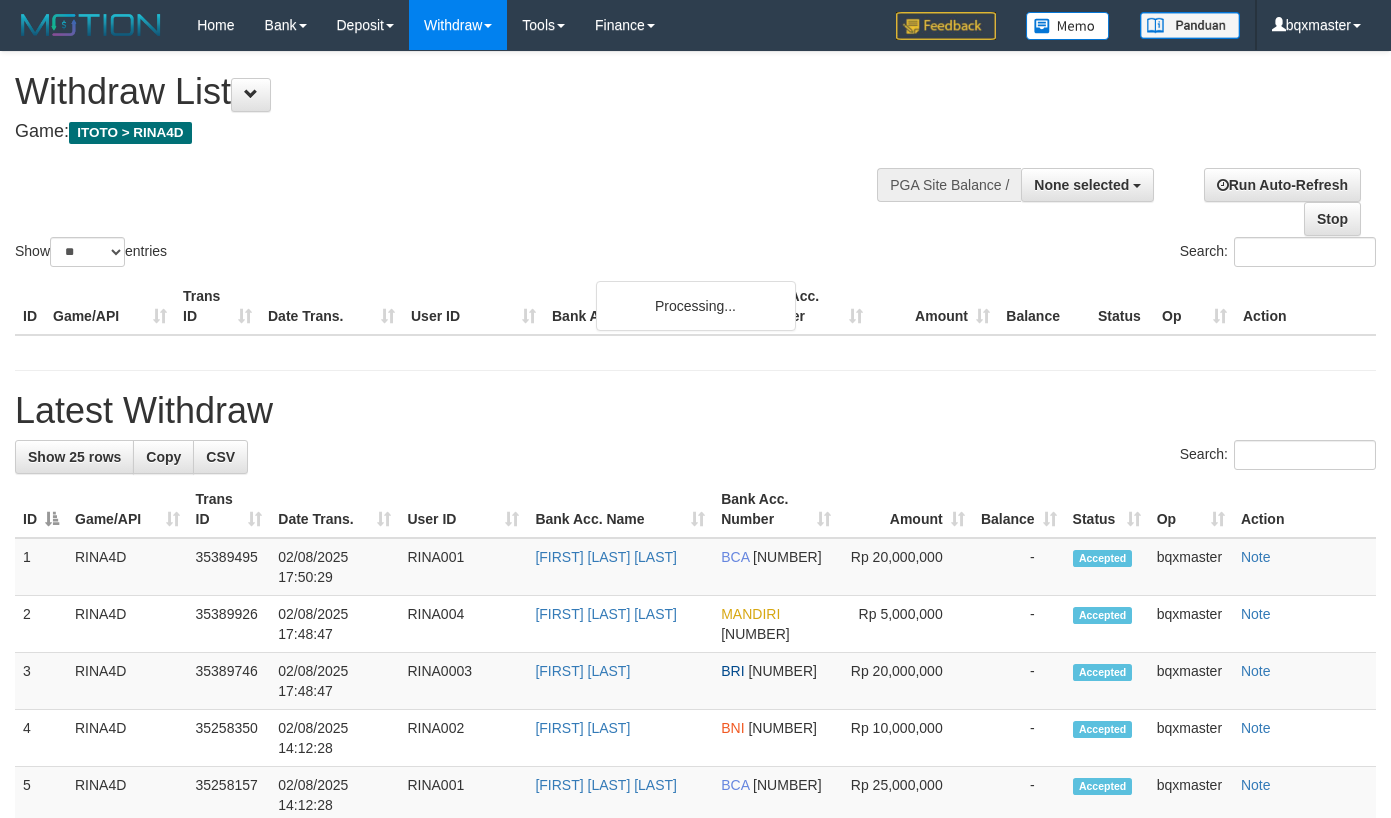 select 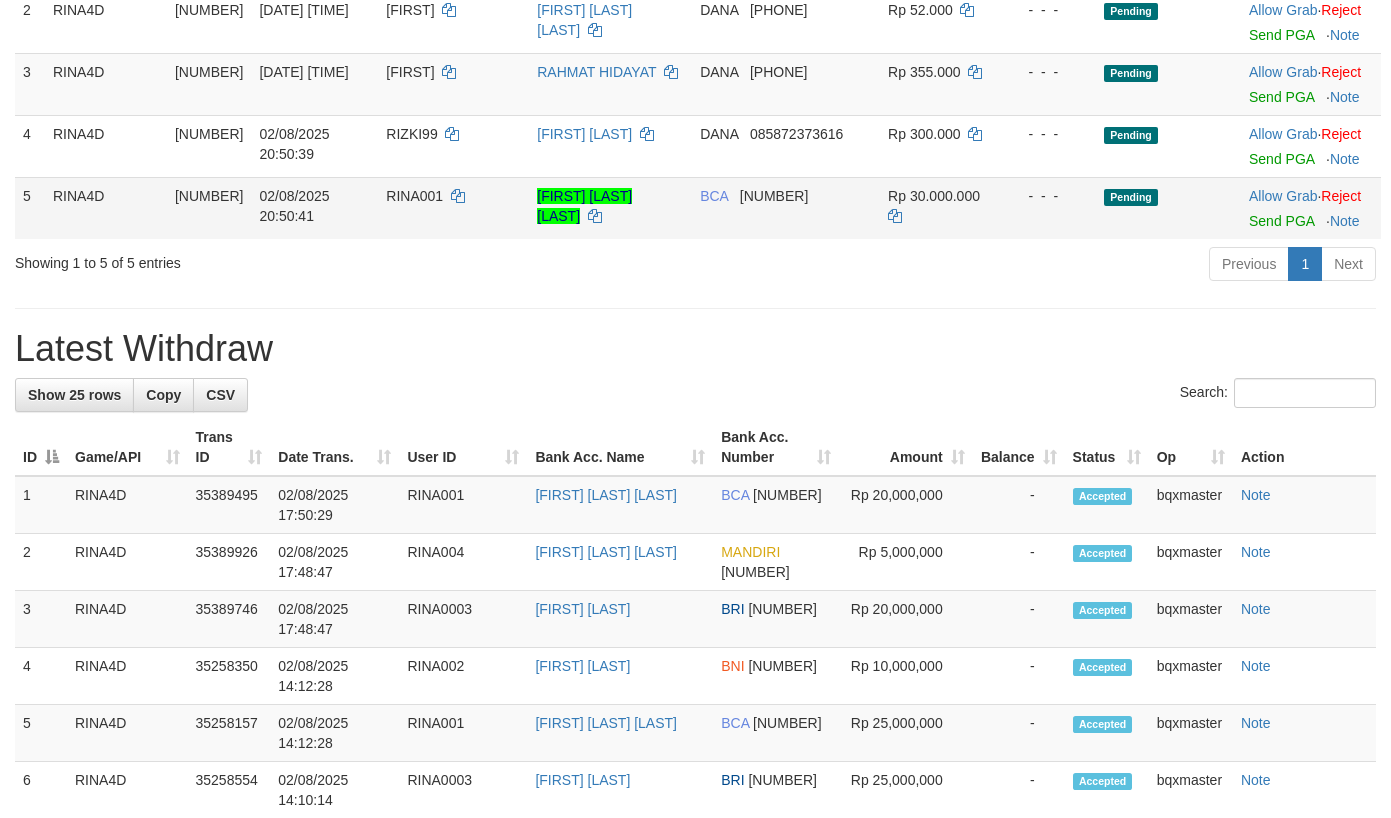 scroll, scrollTop: 300, scrollLeft: 0, axis: vertical 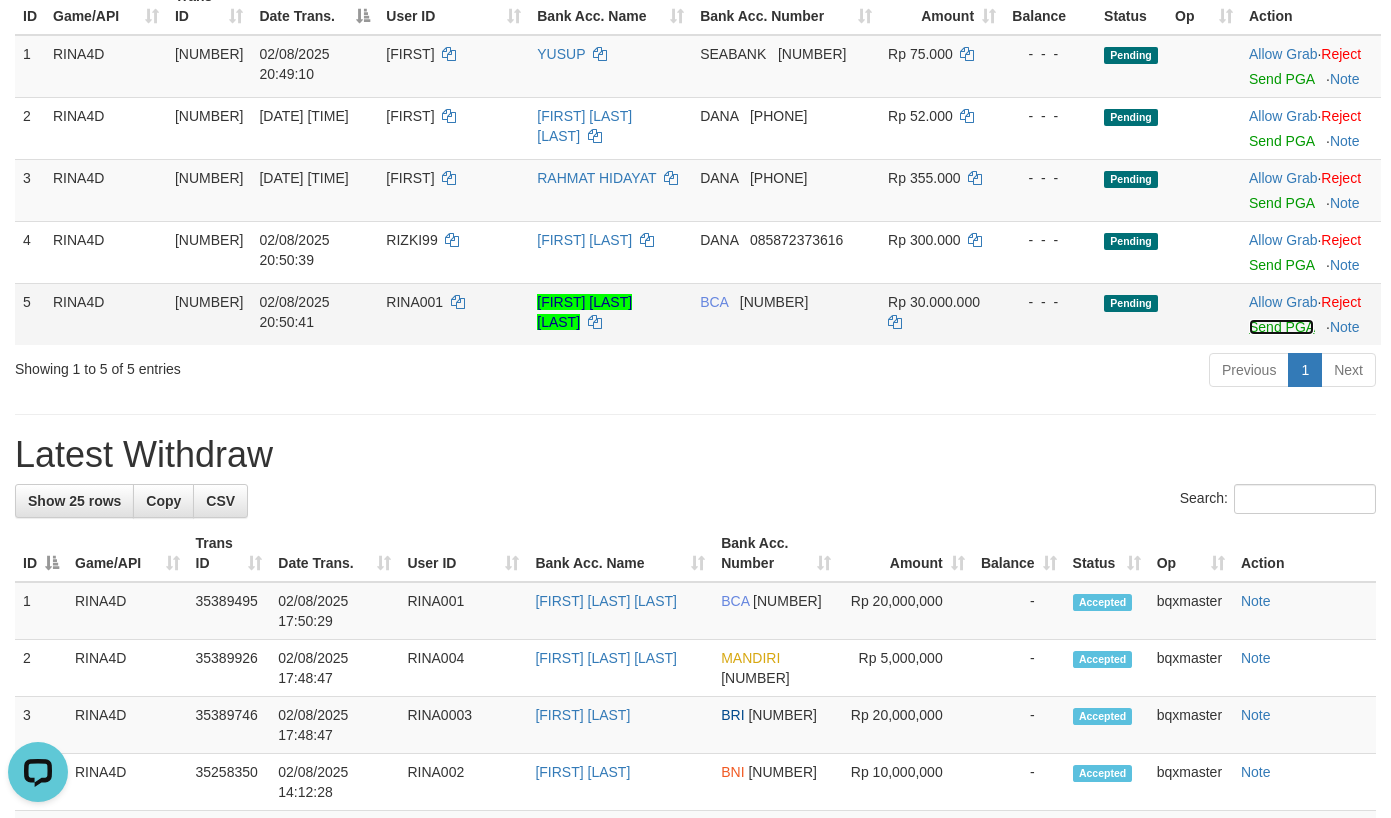 click on "Send PGA" at bounding box center (1281, 327) 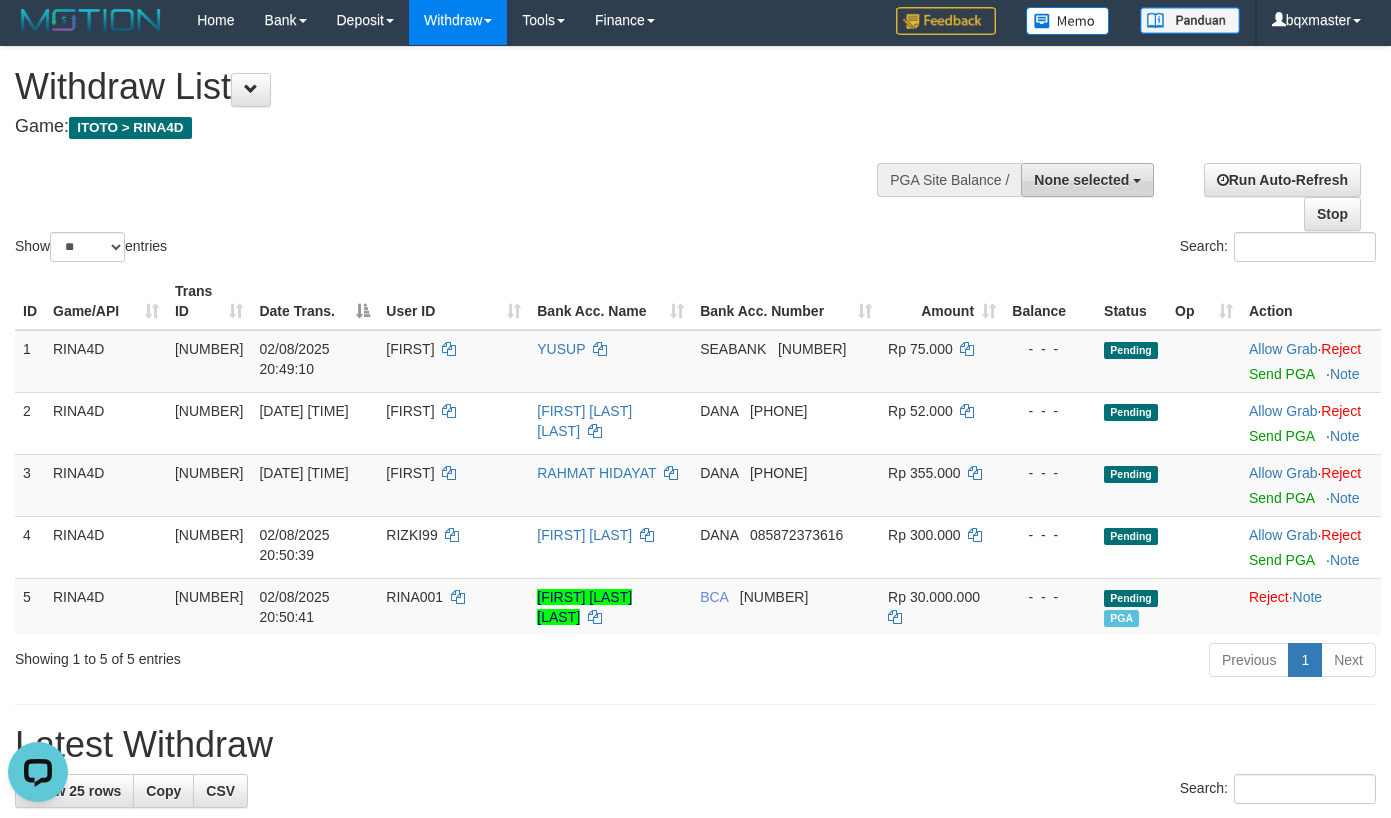 scroll, scrollTop: 0, scrollLeft: 0, axis: both 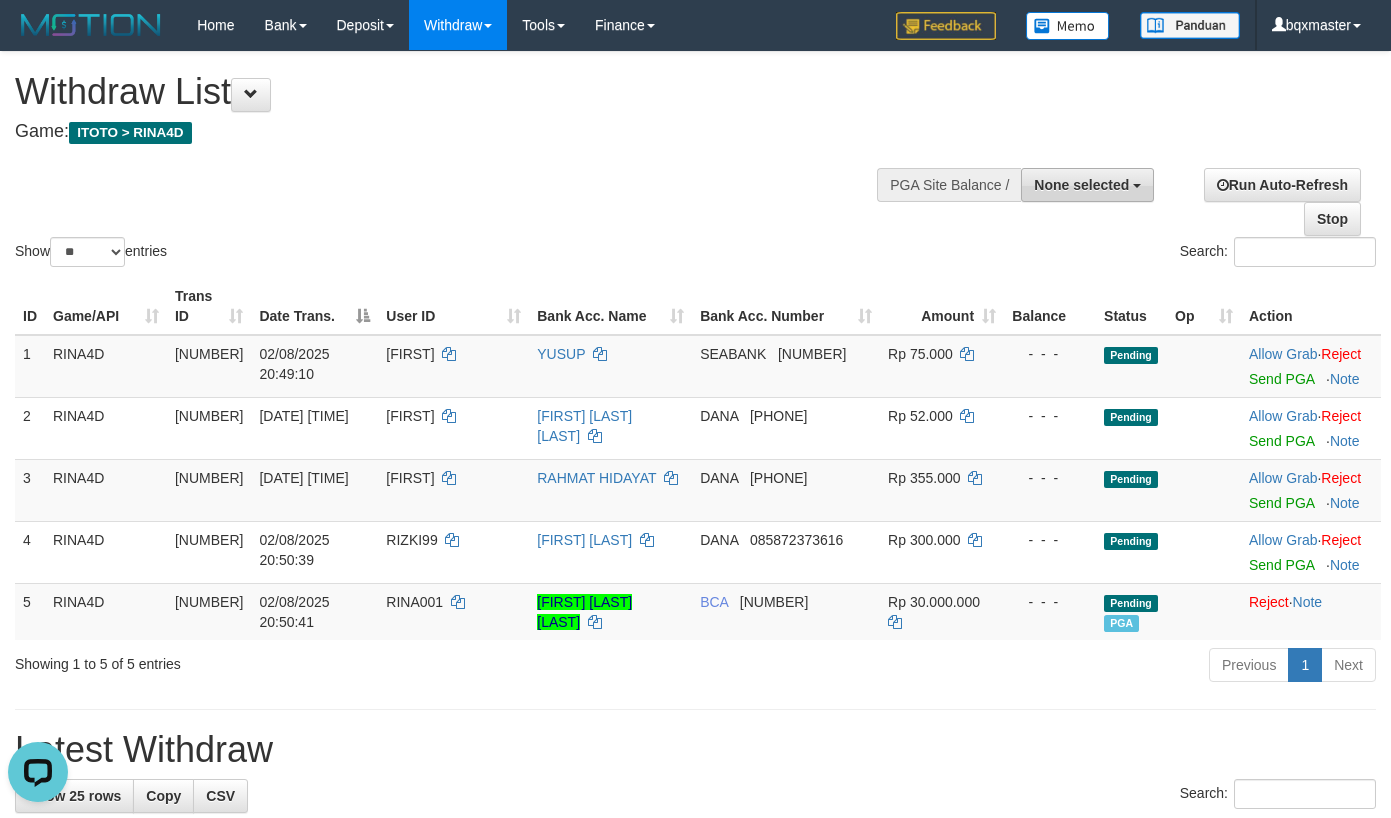click on "None selected" at bounding box center (1081, 185) 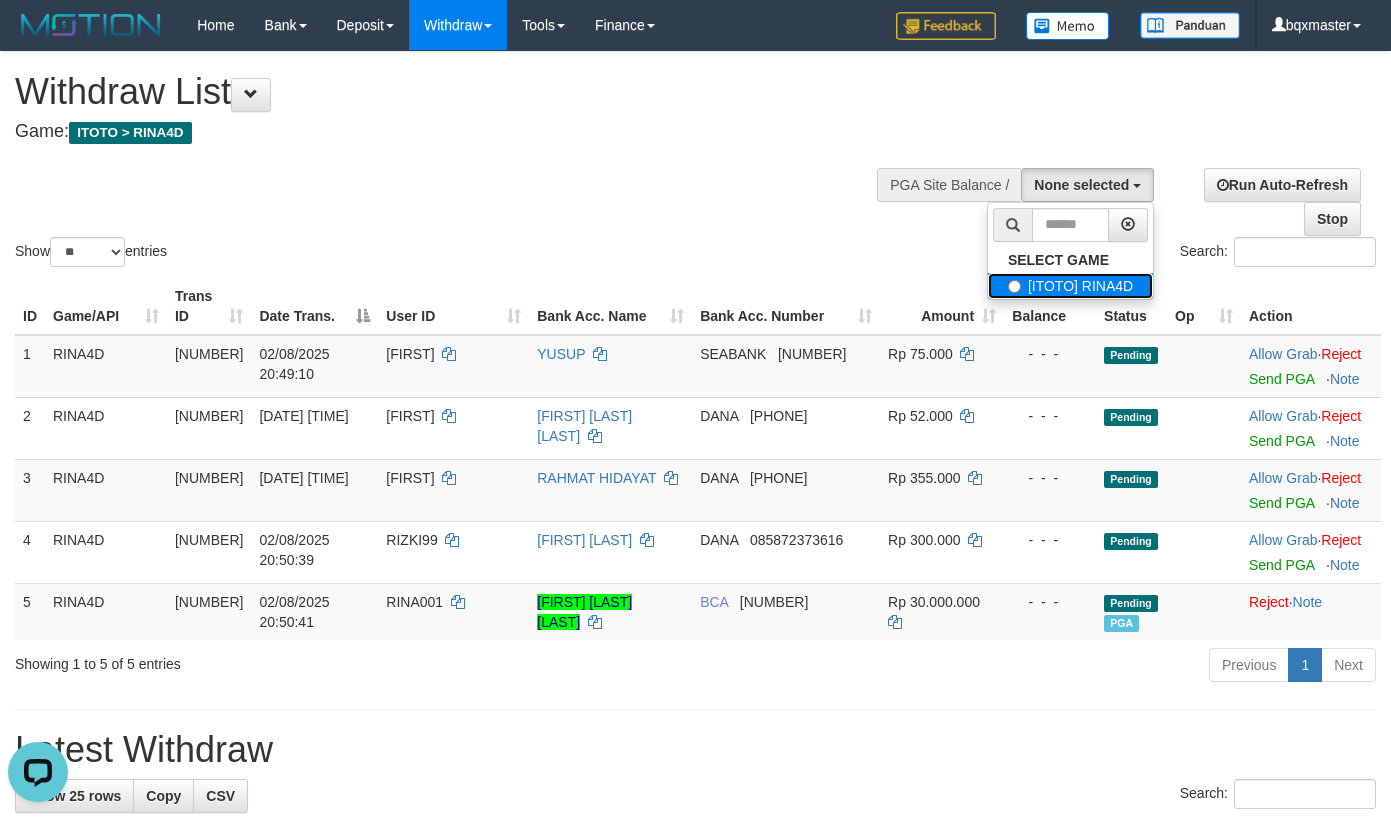 click on "[ITOTO] RINA4D" at bounding box center (1070, 286) 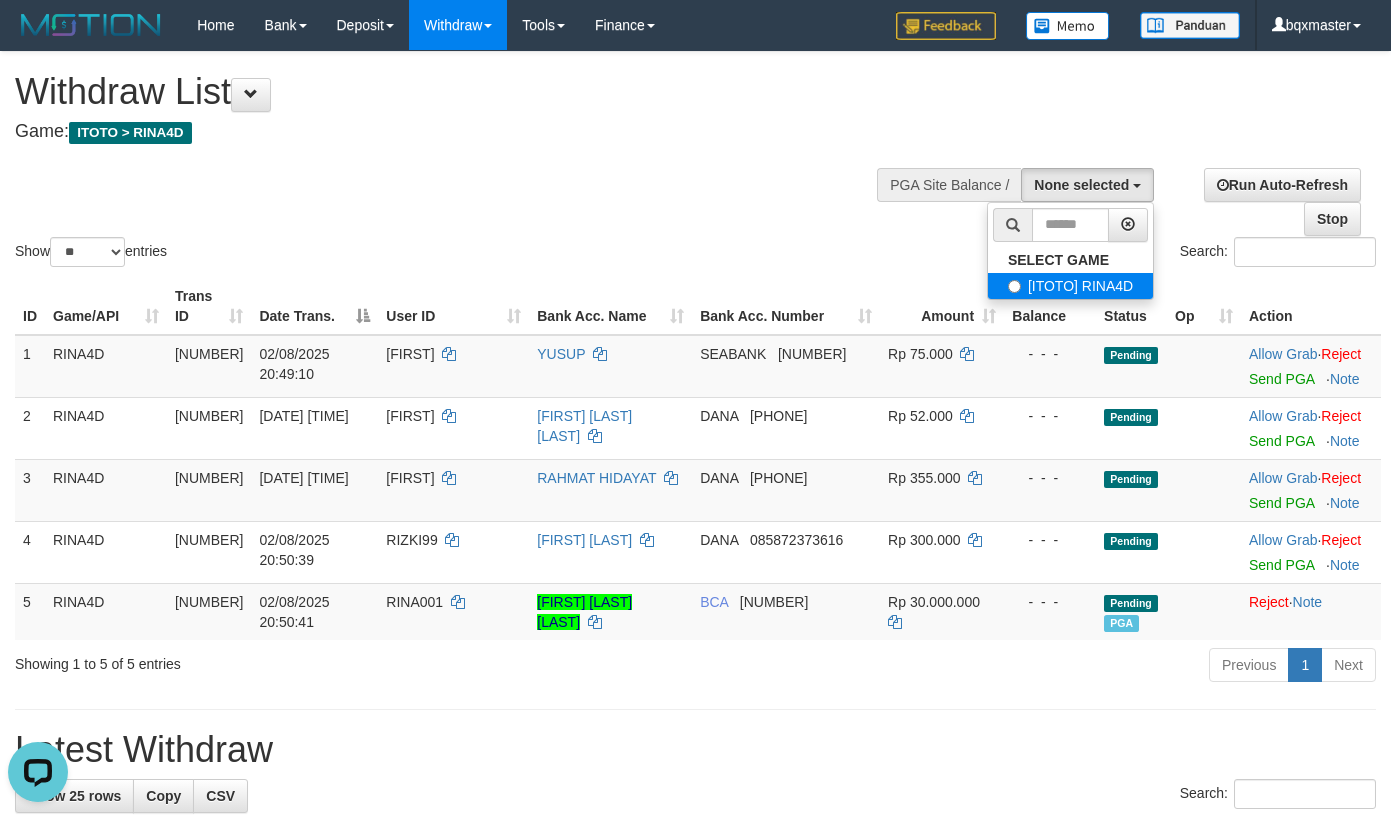 select on "****" 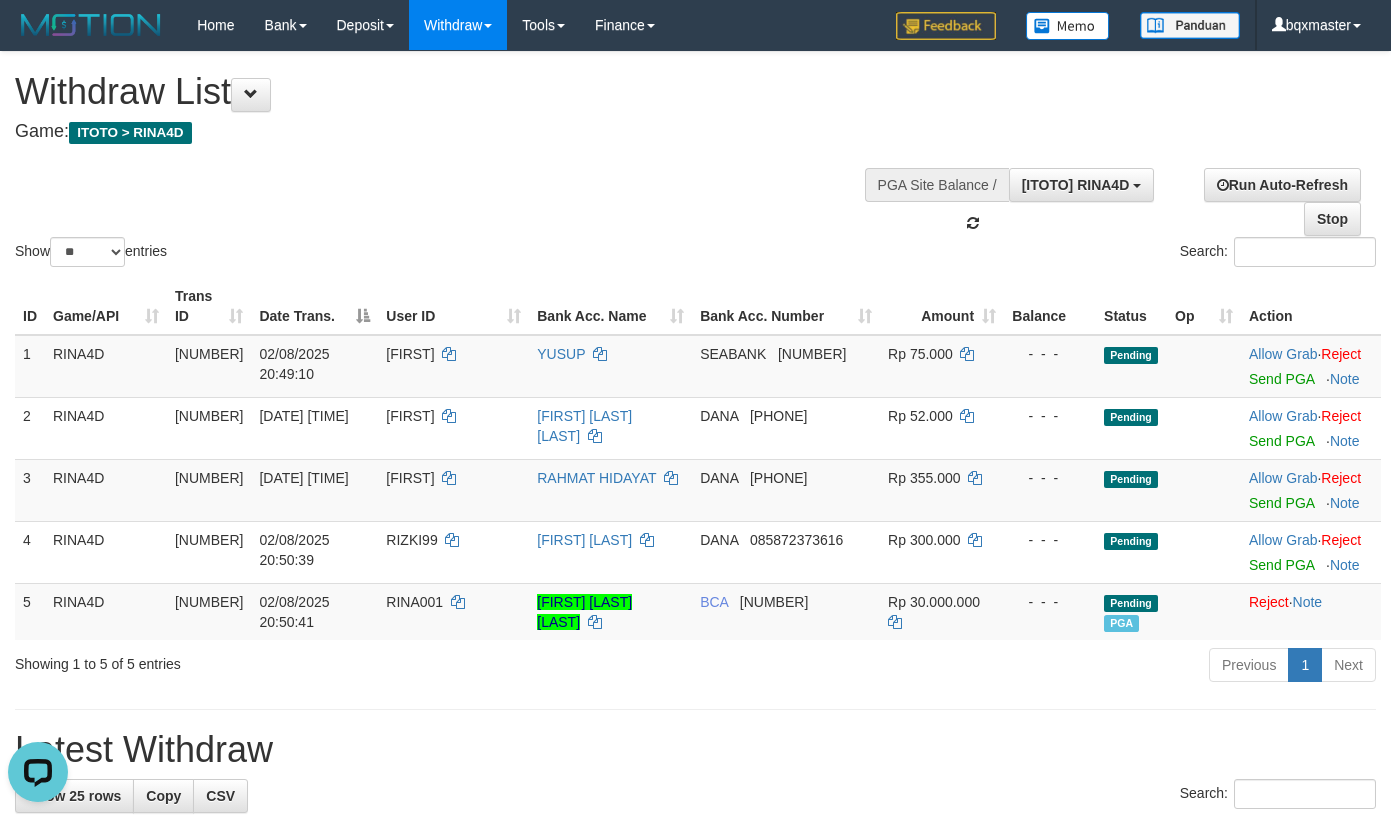 scroll, scrollTop: 18, scrollLeft: 0, axis: vertical 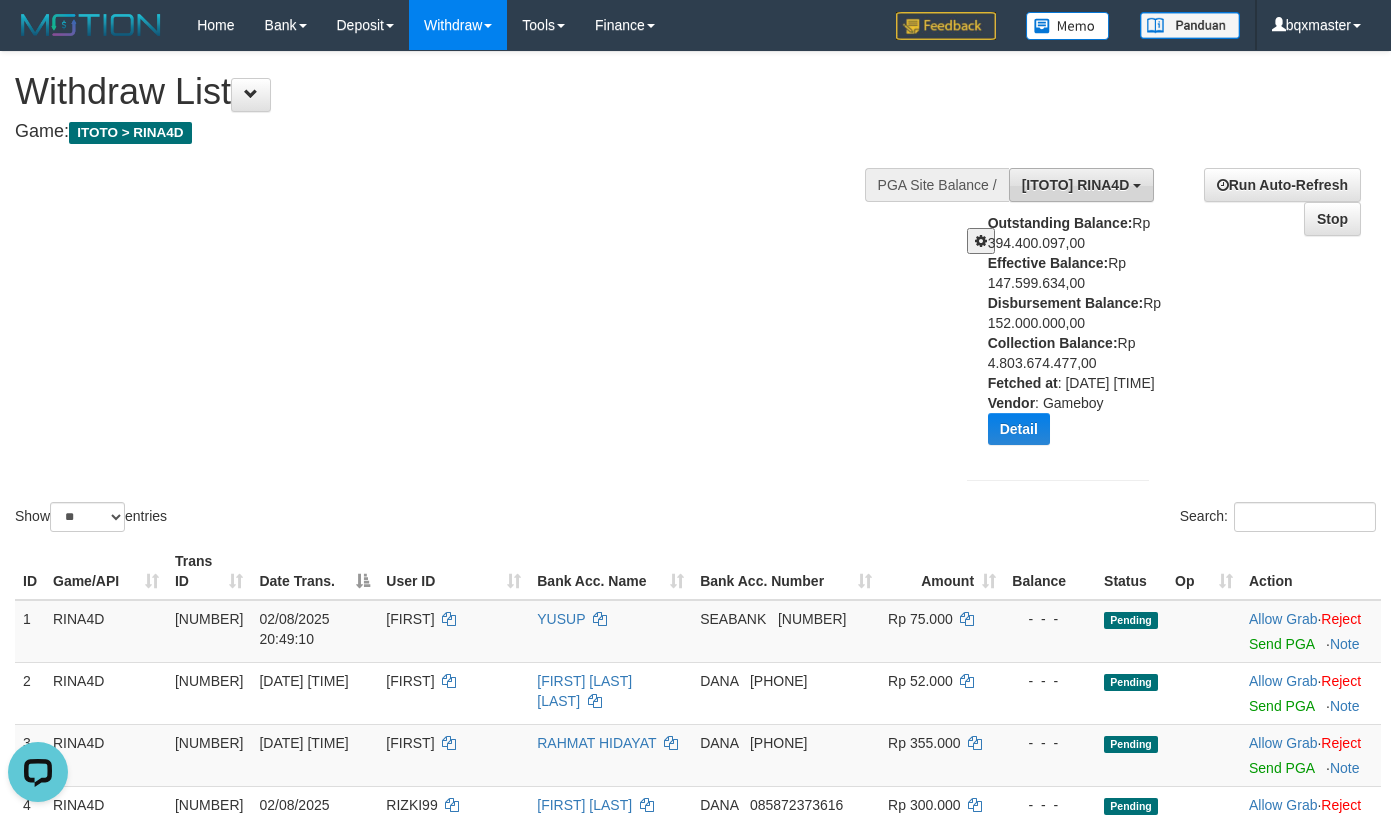 click on "[ITOTO] RINA4D" at bounding box center (1076, 185) 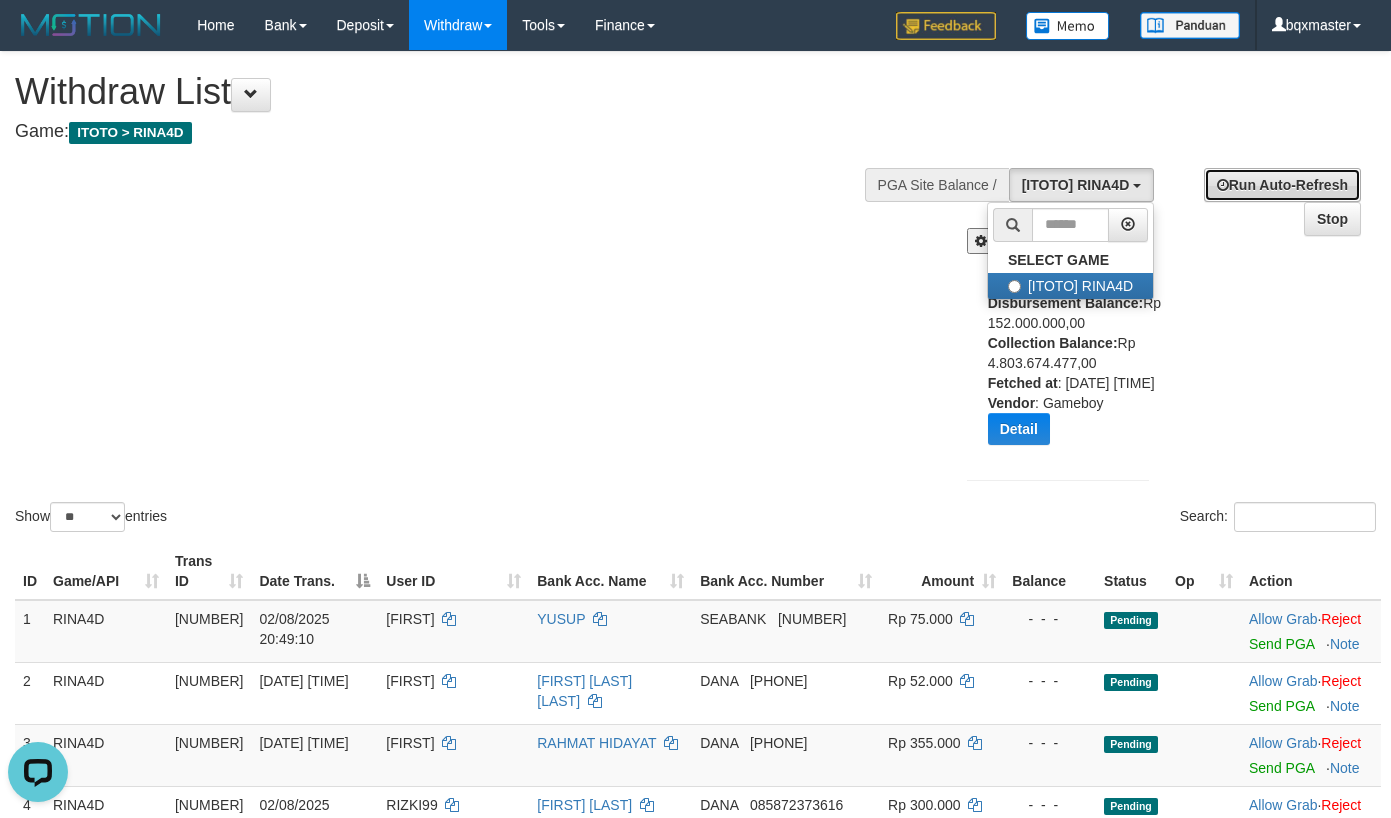 click on "Run Auto-Refresh" at bounding box center [1282, 185] 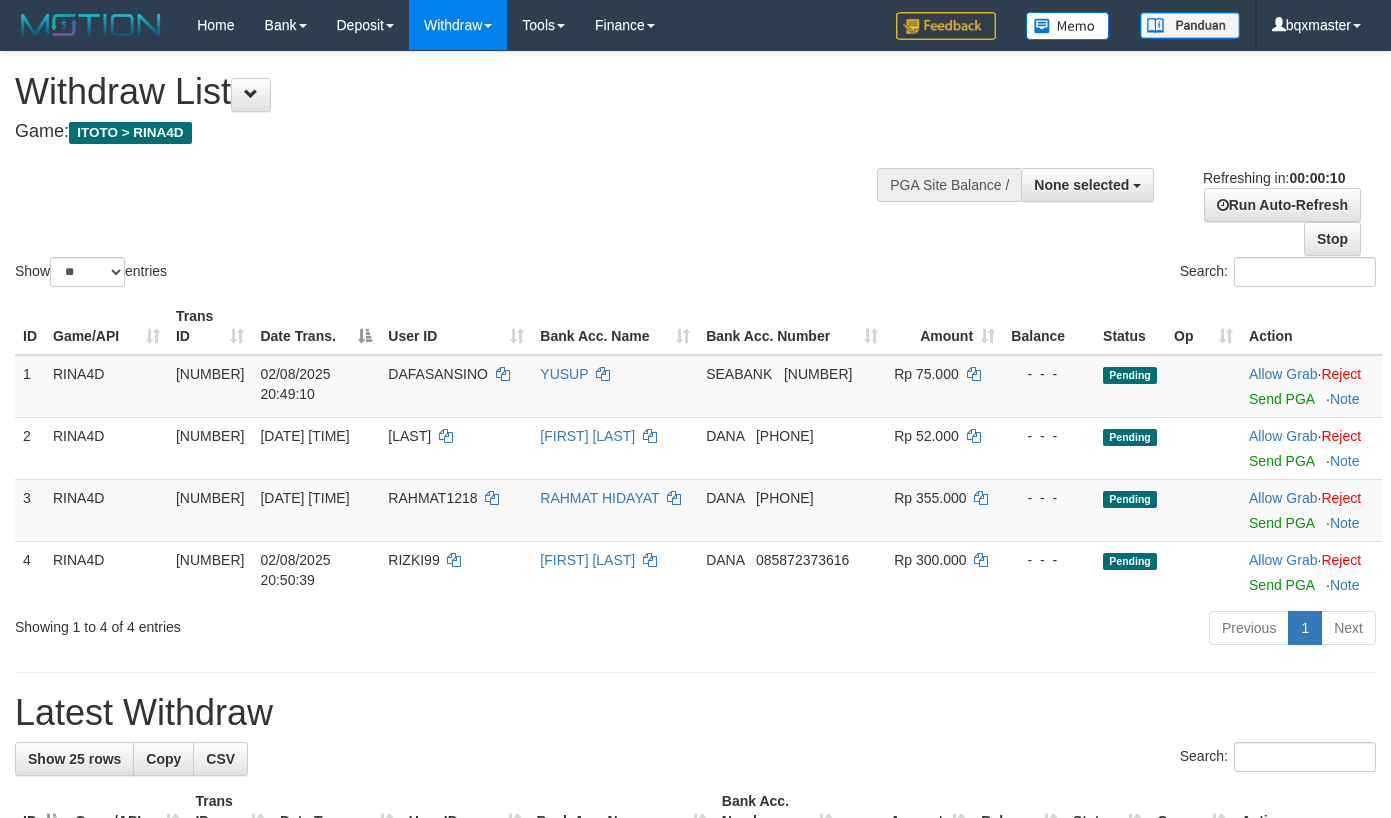 select 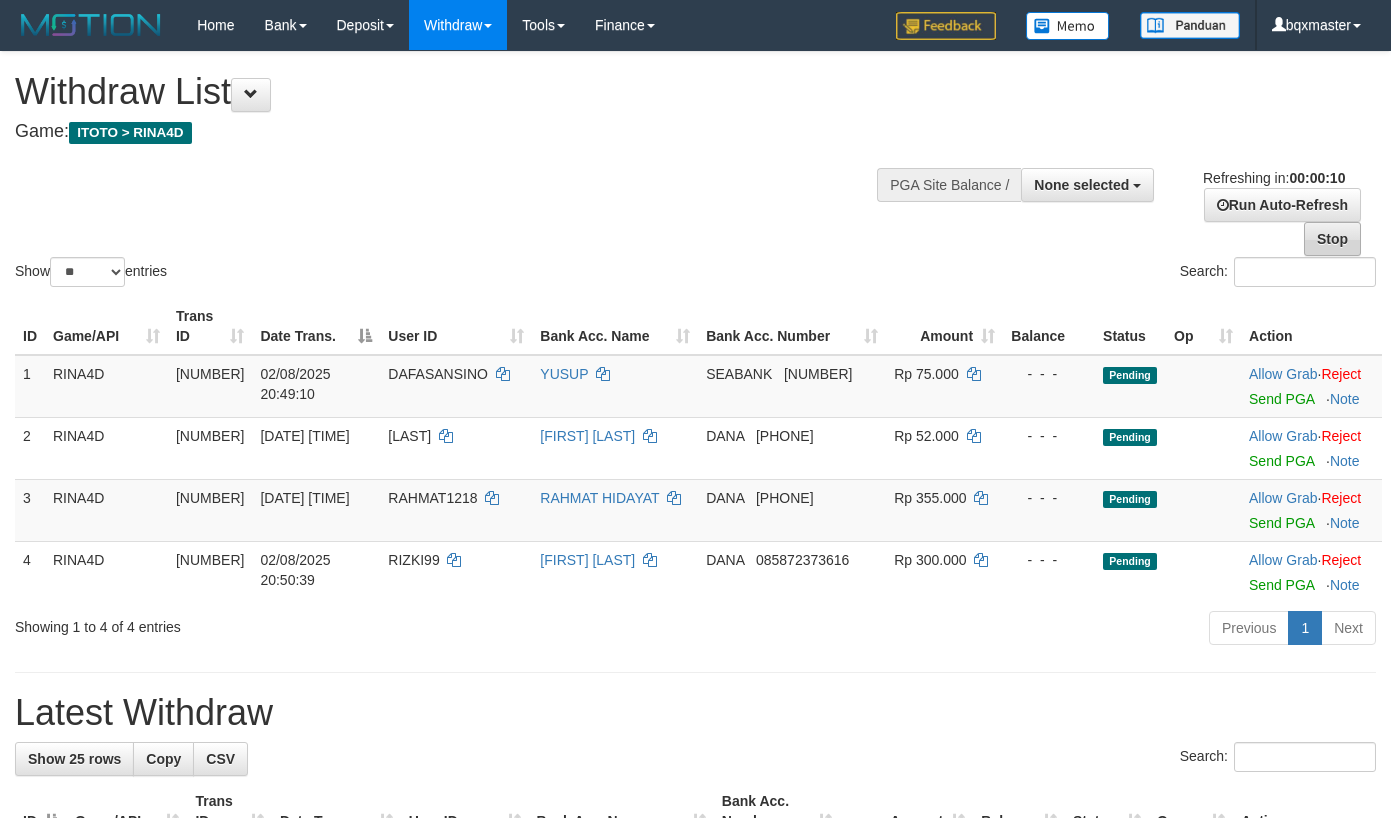 scroll, scrollTop: 0, scrollLeft: 0, axis: both 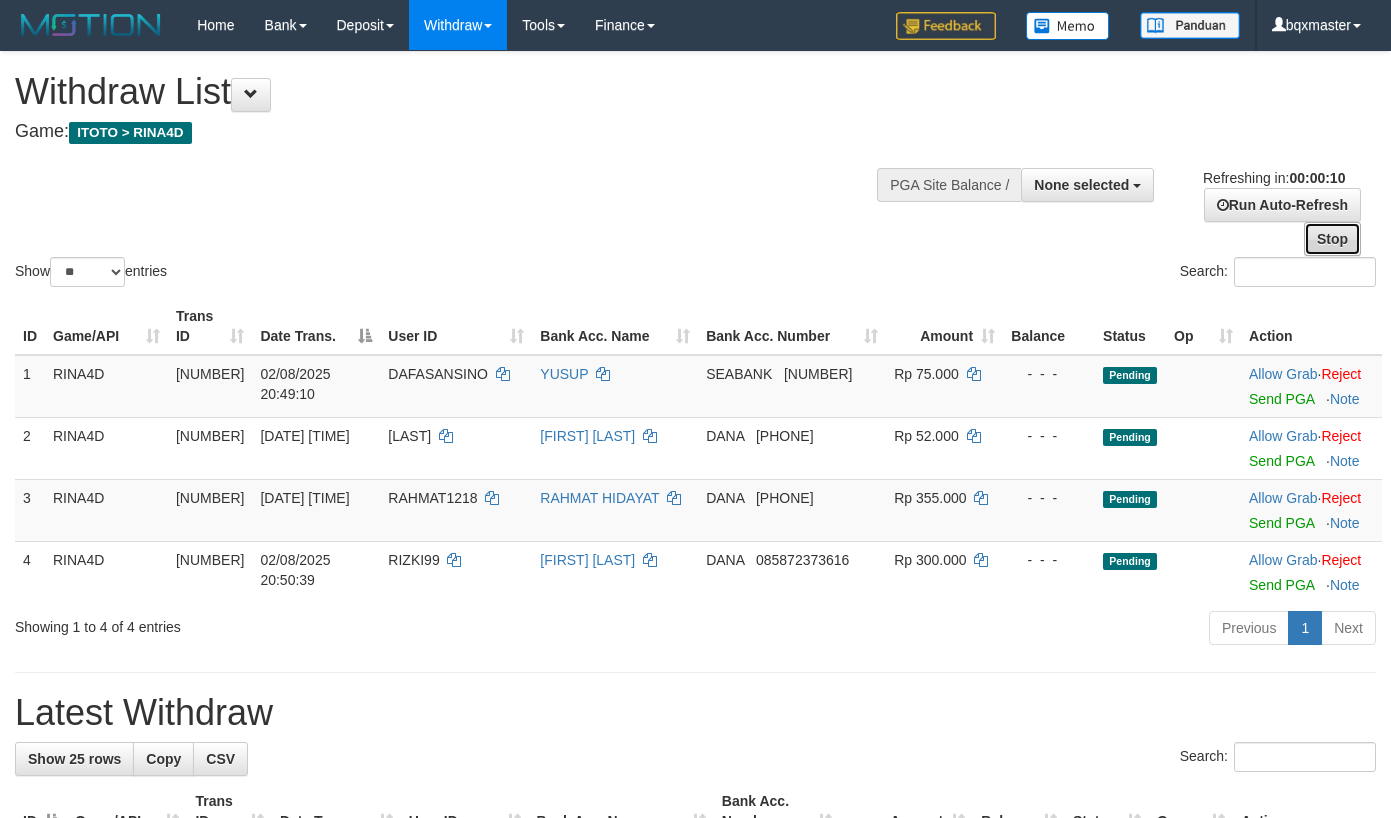 click on "Stop" at bounding box center (1332, 239) 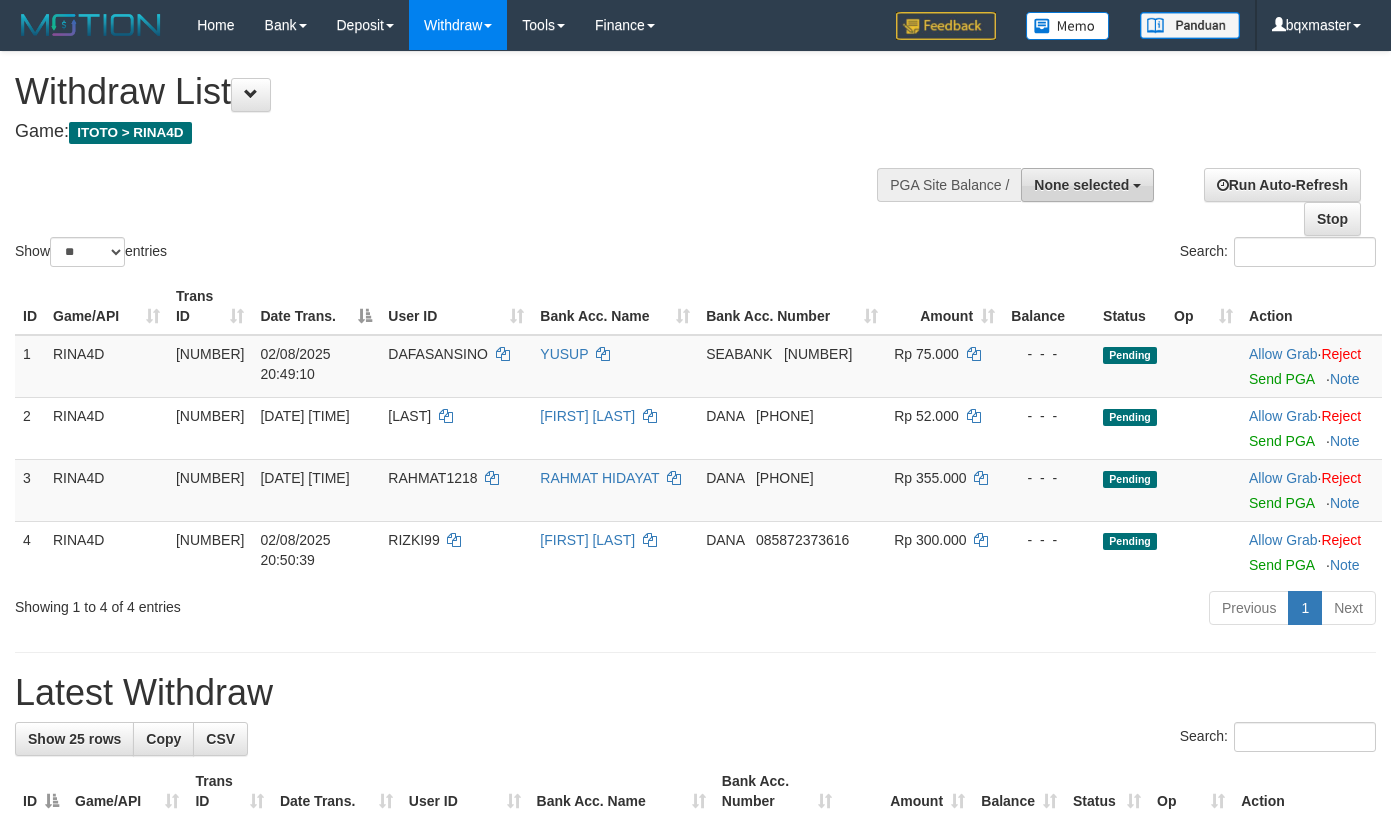 click on "None selected" at bounding box center (1081, 185) 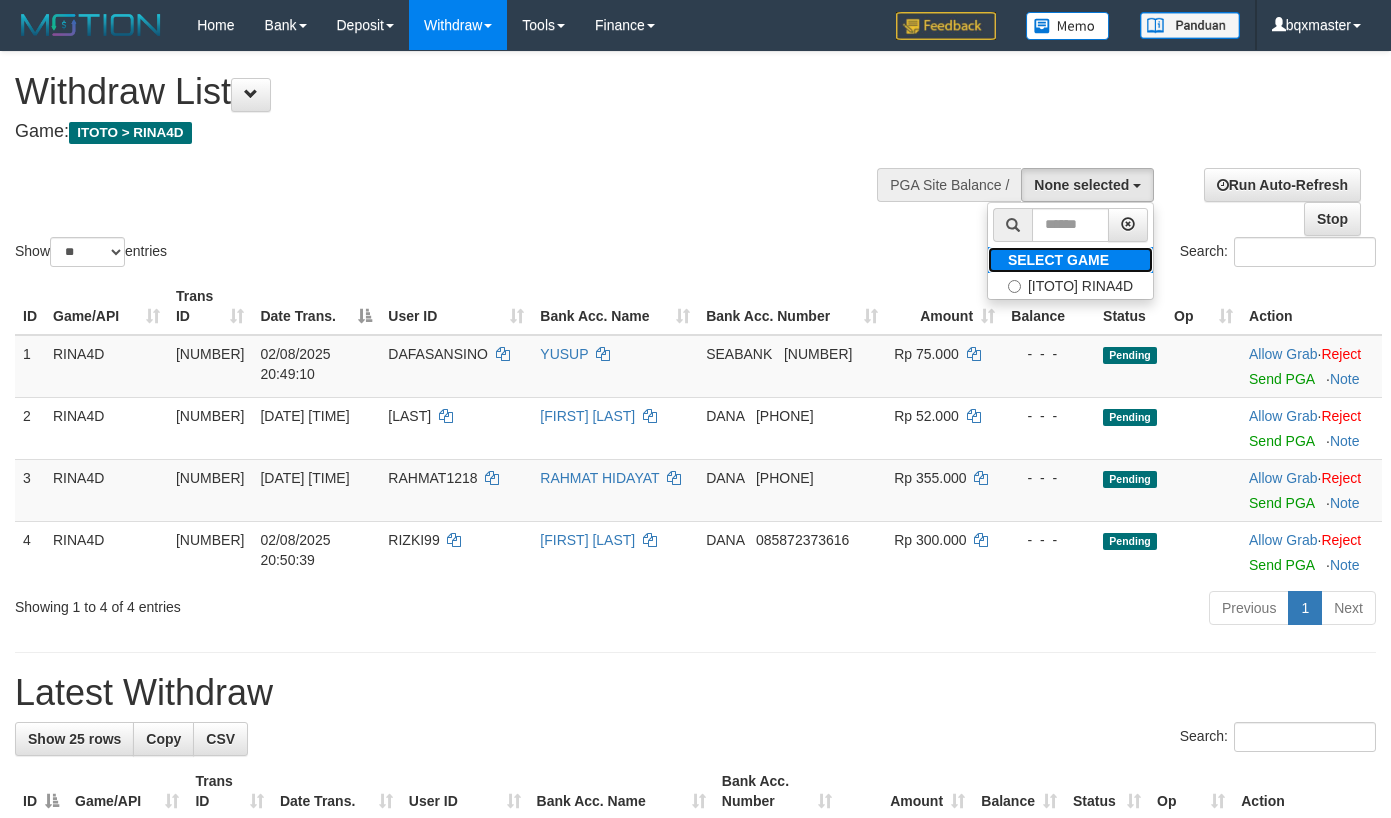click on "SELECT GAME" at bounding box center [1058, 260] 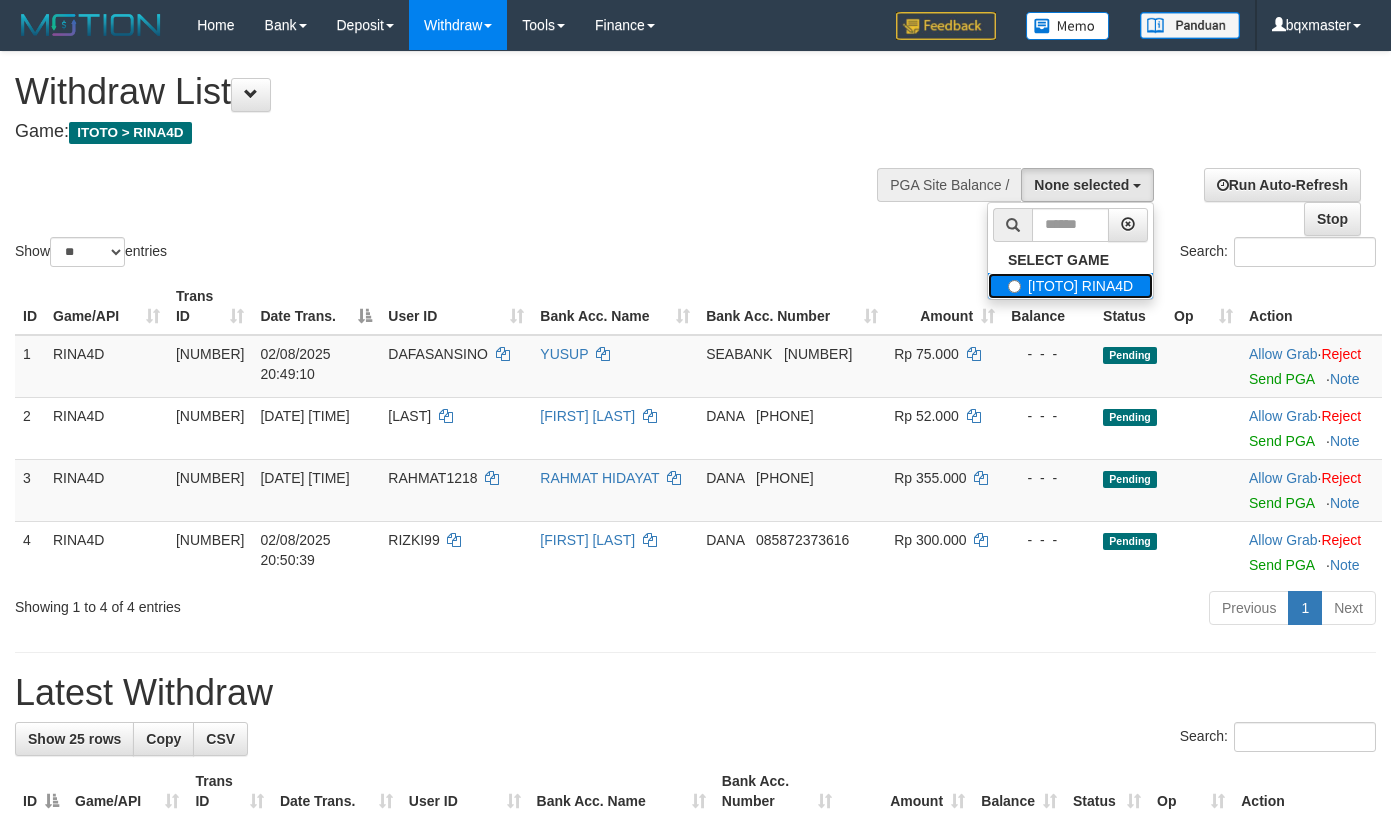 click on "[ITOTO] RINA4D" at bounding box center [1070, 286] 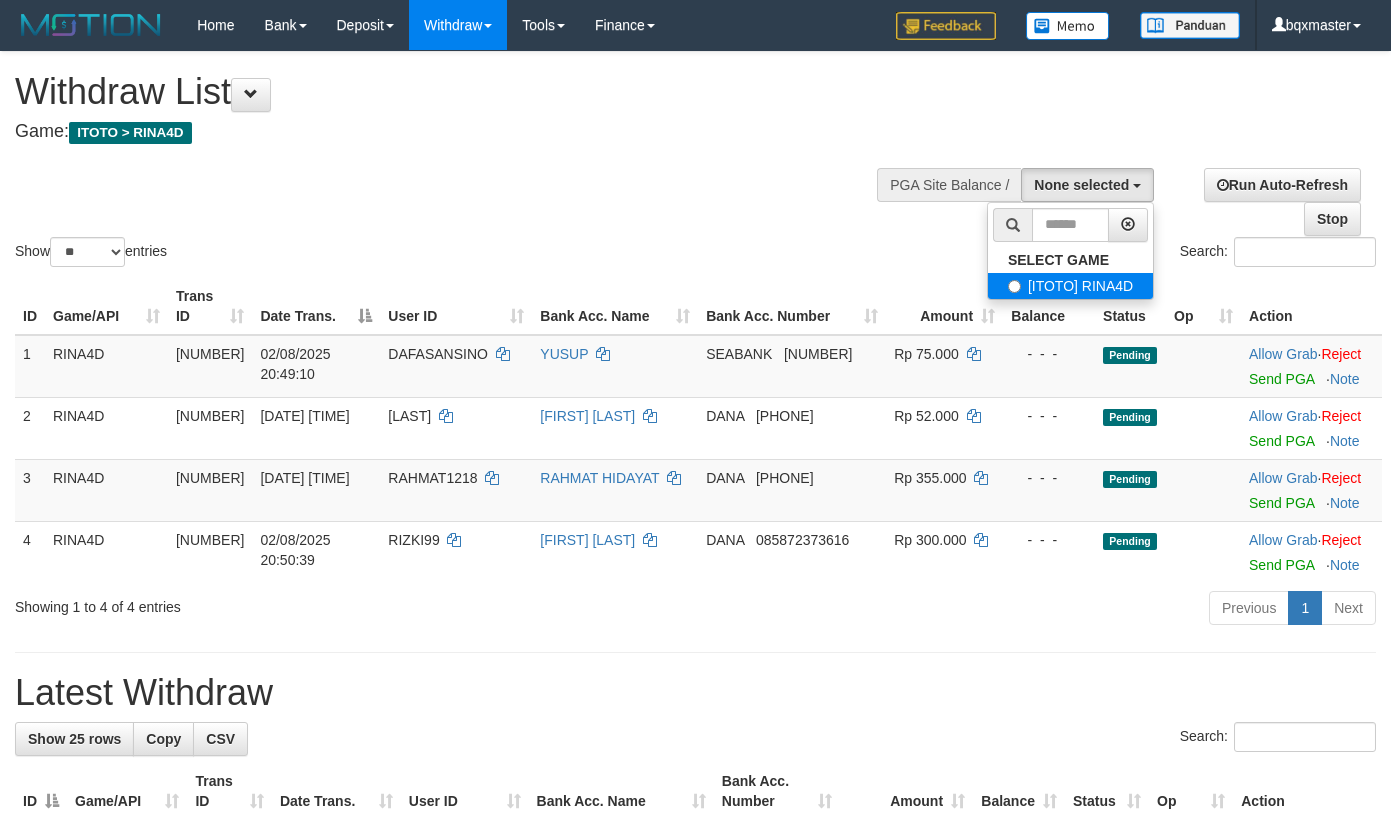 select on "****" 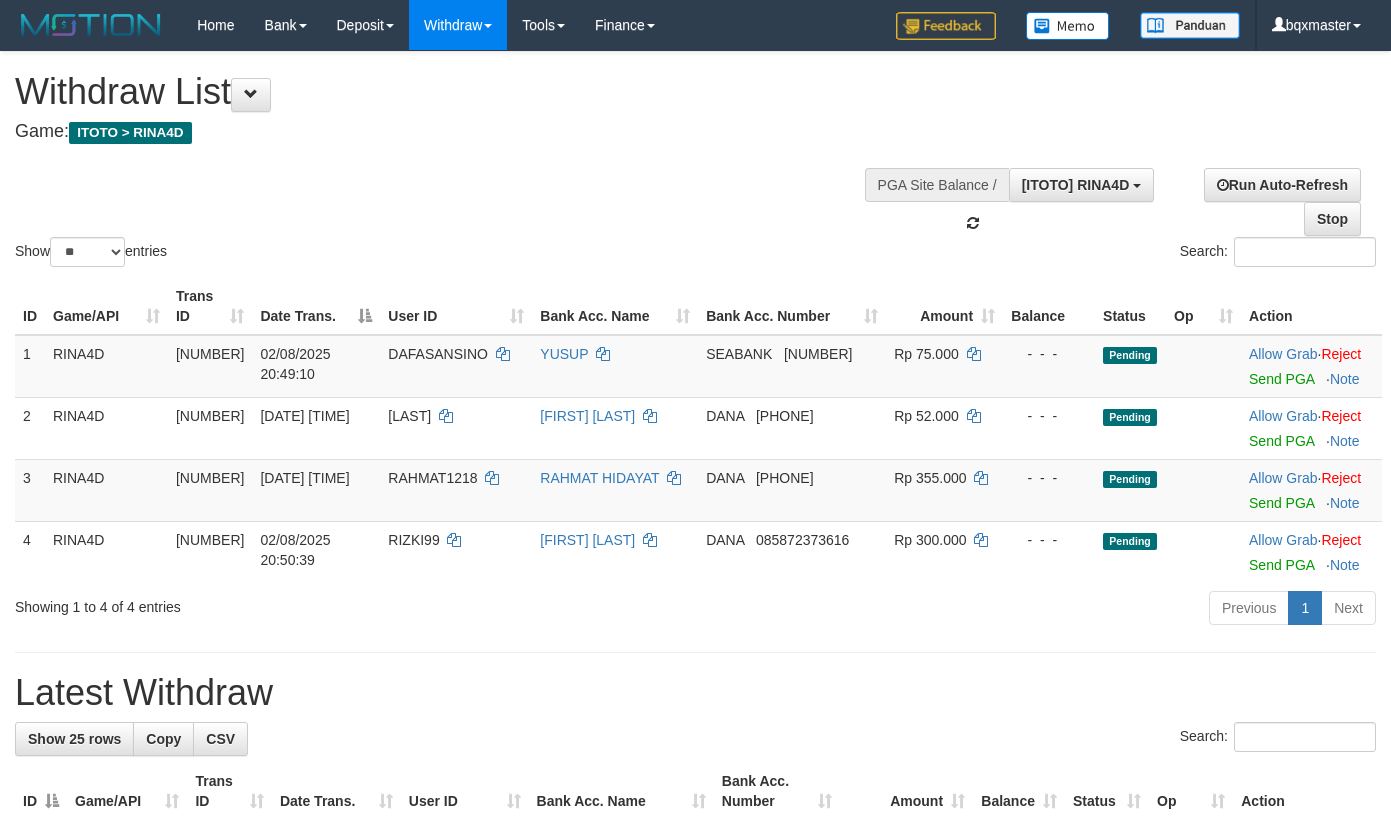 scroll, scrollTop: 18, scrollLeft: 0, axis: vertical 